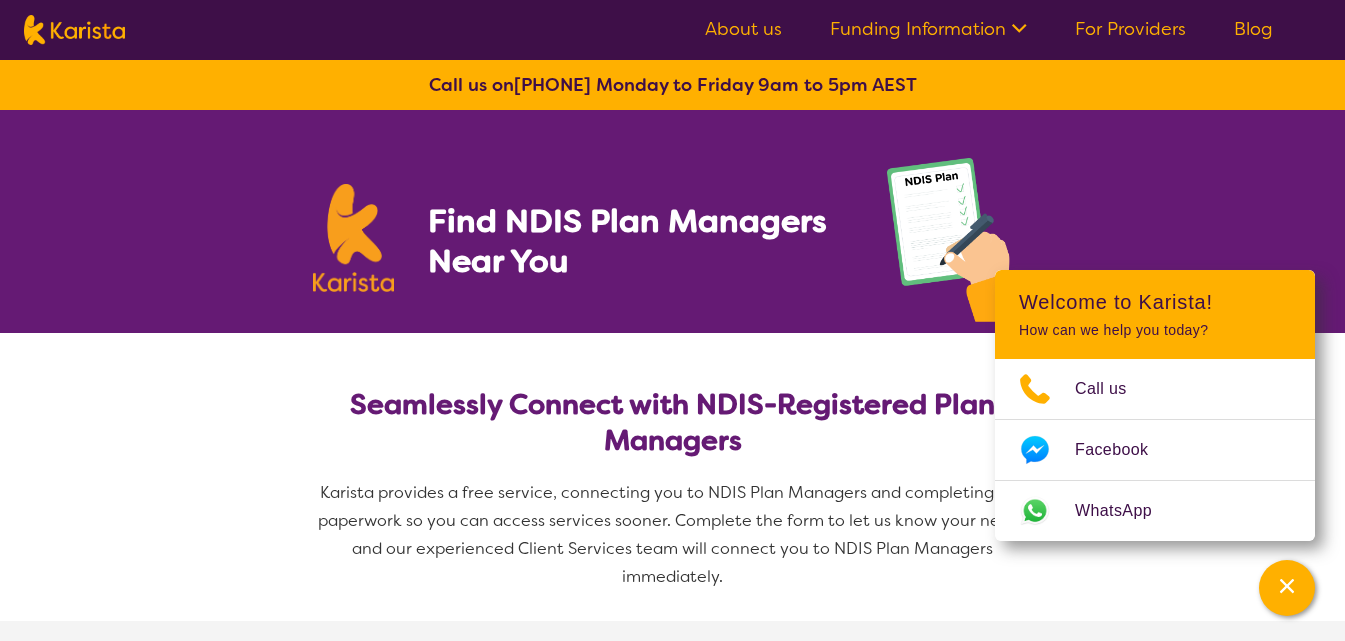 select on "NDIS Plan management" 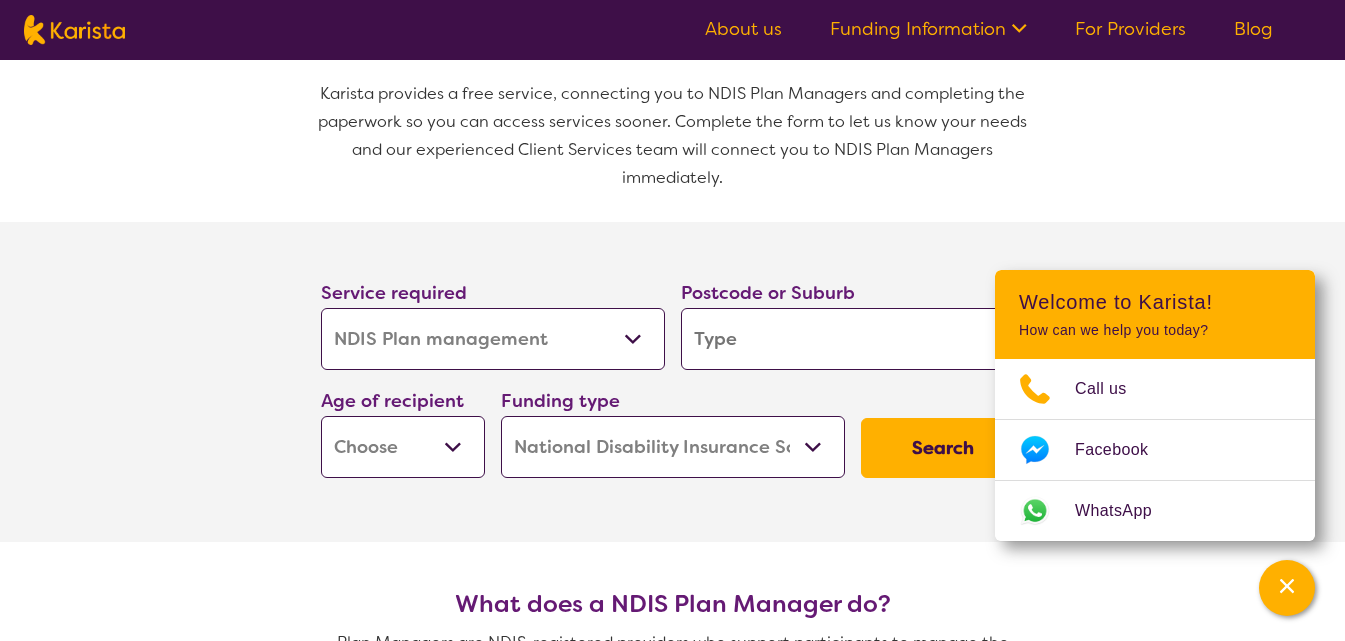 scroll, scrollTop: 400, scrollLeft: 0, axis: vertical 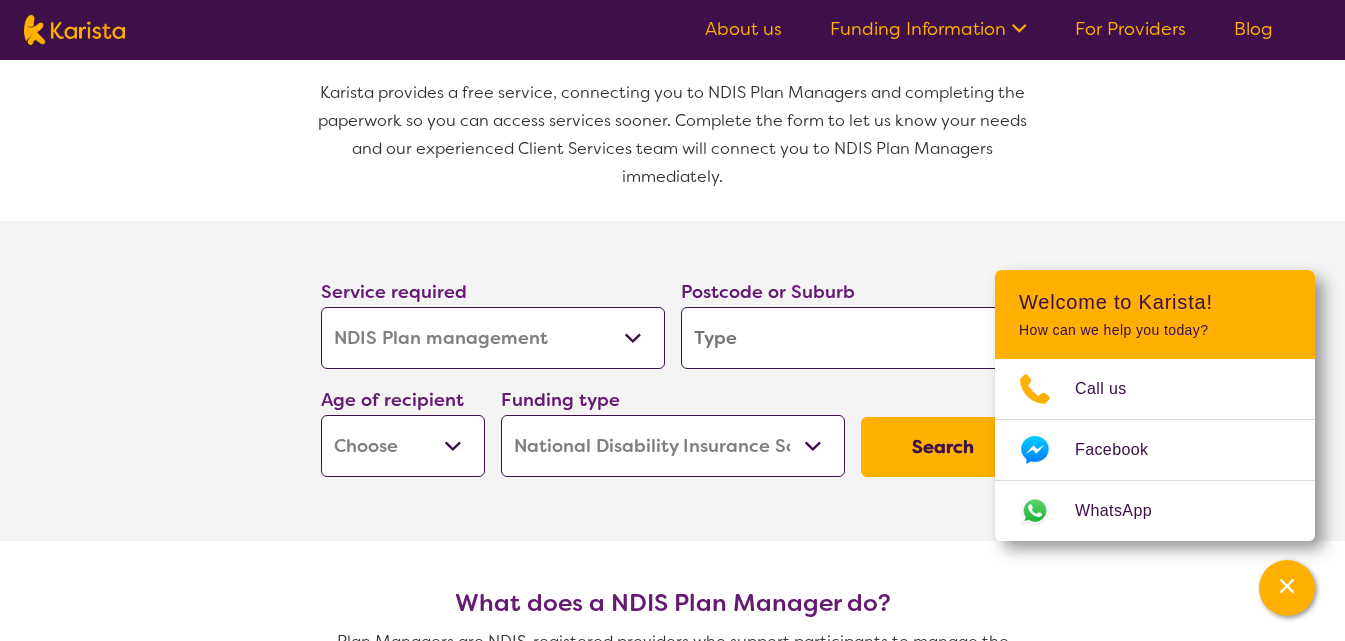 click on "Allied Health Assistant Assessment (ADHD or Autism) Behaviour support Counselling Dietitian Domestic and home help Employment Support Exercise physiology Home Care Package Provider Key Worker NDIS Plan management NDIS Support Coordination Nursing services Occupational therapy Personal care Physiotherapy Podiatry Psychology Psychosocial Recovery Coach Respite Speech therapy Support worker Supported accommodation" at bounding box center (493, 338) 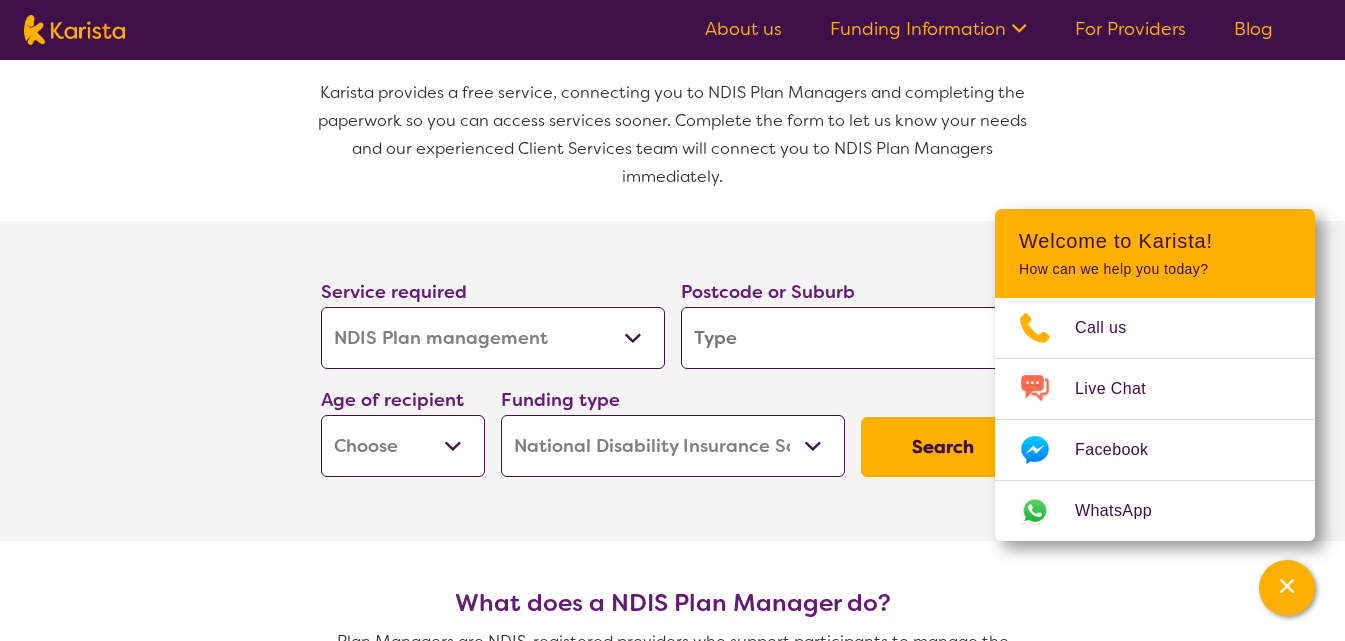 click on "Allied Health Assistant Assessment (ADHD or Autism) Behaviour support Counselling Dietitian Domestic and home help Employment Support Exercise physiology Home Care Package Provider Key Worker NDIS Plan management NDIS Support Coordination Nursing services Occupational therapy Personal care Physiotherapy Podiatry Psychology Psychosocial Recovery Coach Respite Speech therapy Support worker Supported accommodation" at bounding box center [493, 338] 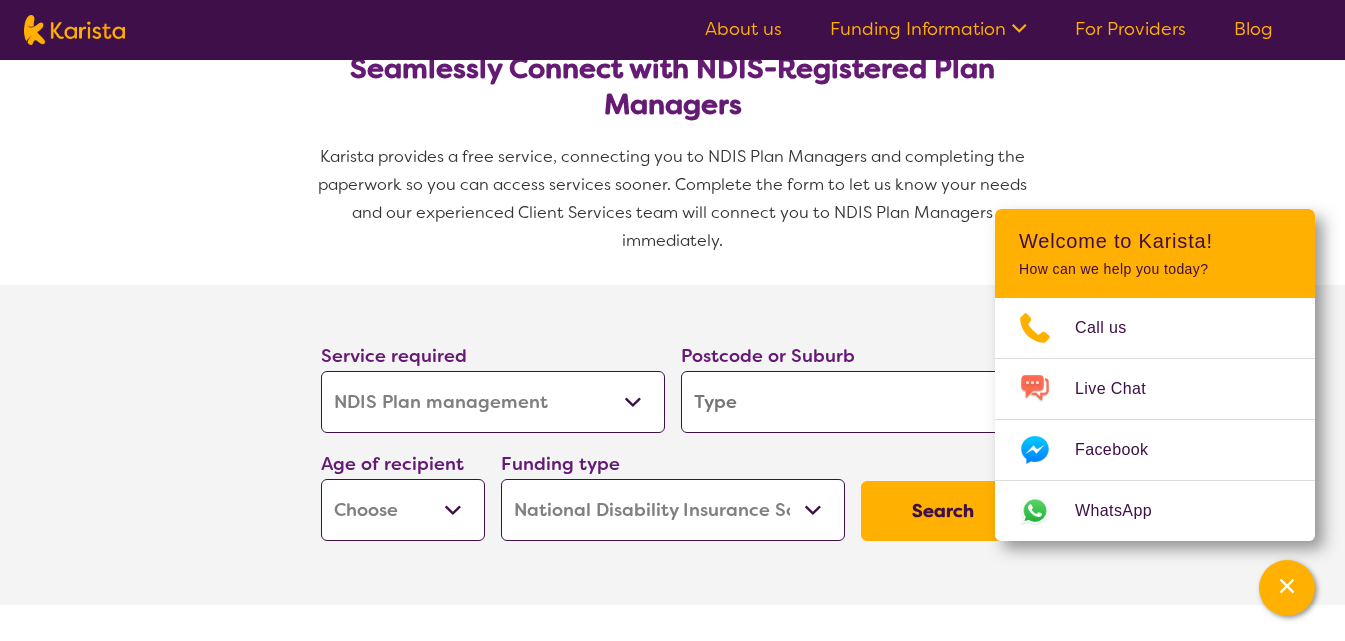 scroll, scrollTop: 300, scrollLeft: 0, axis: vertical 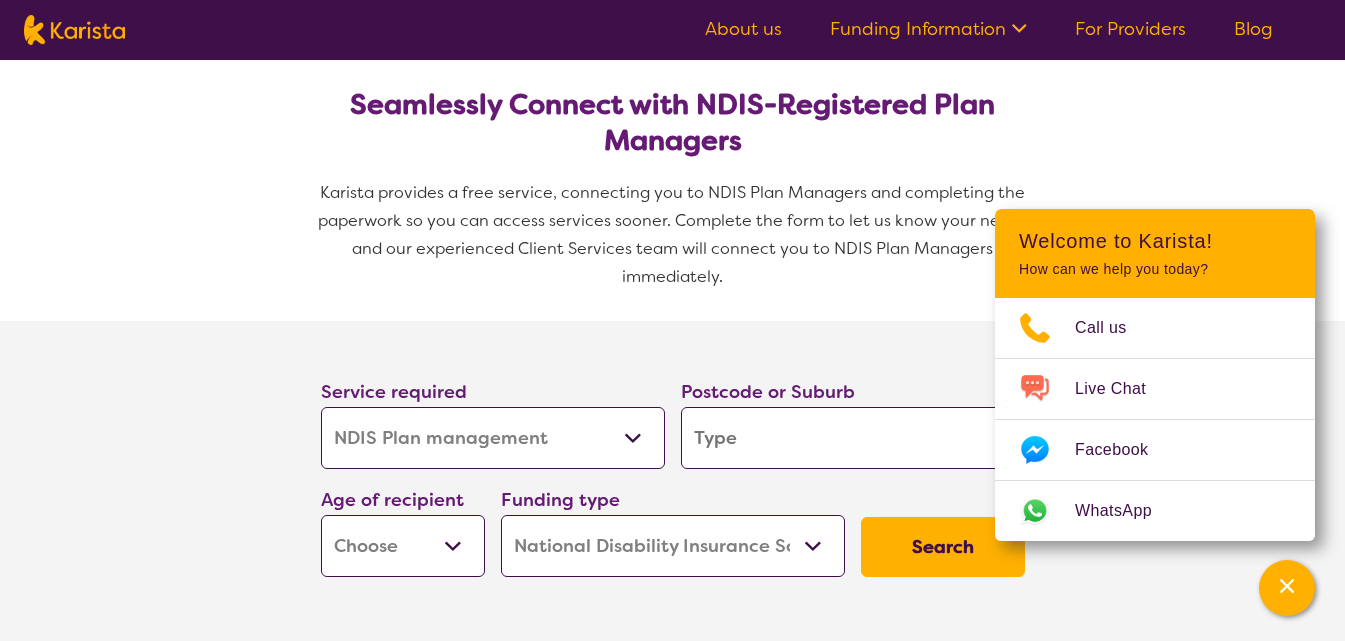 click on "Allied Health Assistant Assessment (ADHD or Autism) Behaviour support Counselling Dietitian Domestic and home help Employment Support Exercise physiology Home Care Package Provider Key Worker NDIS Plan management NDIS Support Coordination Nursing services Occupational therapy Personal care Physiotherapy Podiatry Psychology Psychosocial Recovery Coach Respite Speech therapy Support worker Supported accommodation" at bounding box center (493, 438) 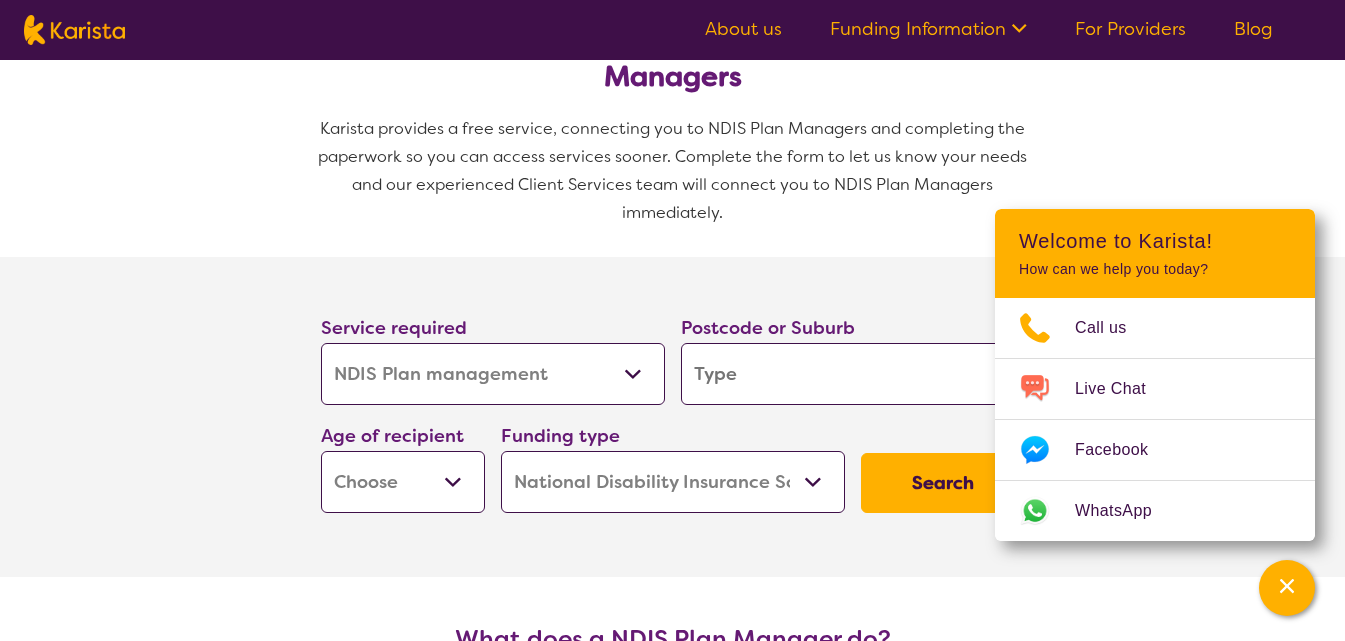 scroll, scrollTop: 400, scrollLeft: 0, axis: vertical 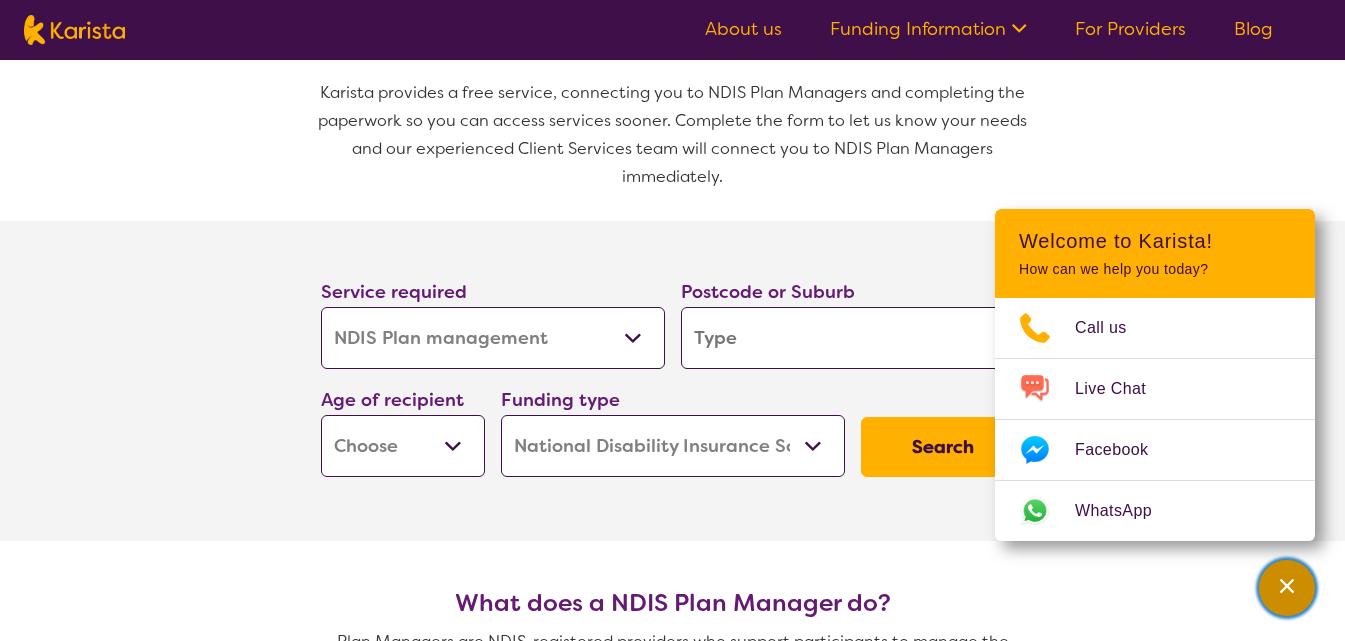 click at bounding box center [1287, 588] 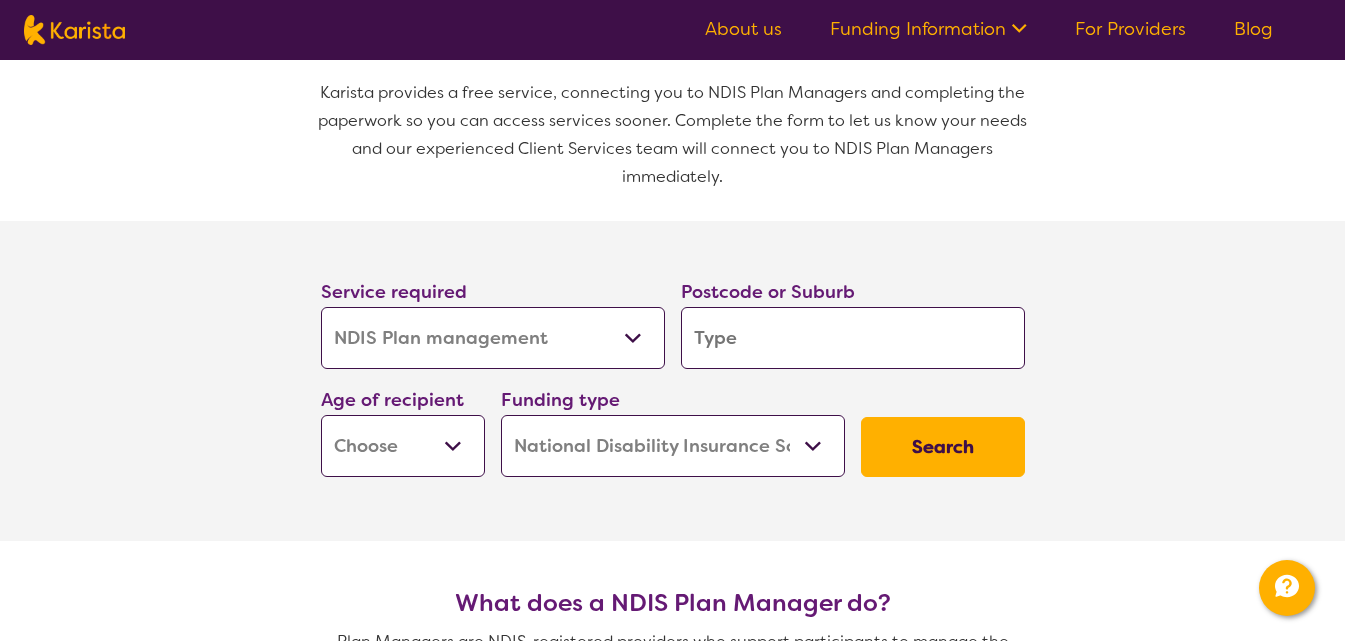 click at bounding box center [853, 338] 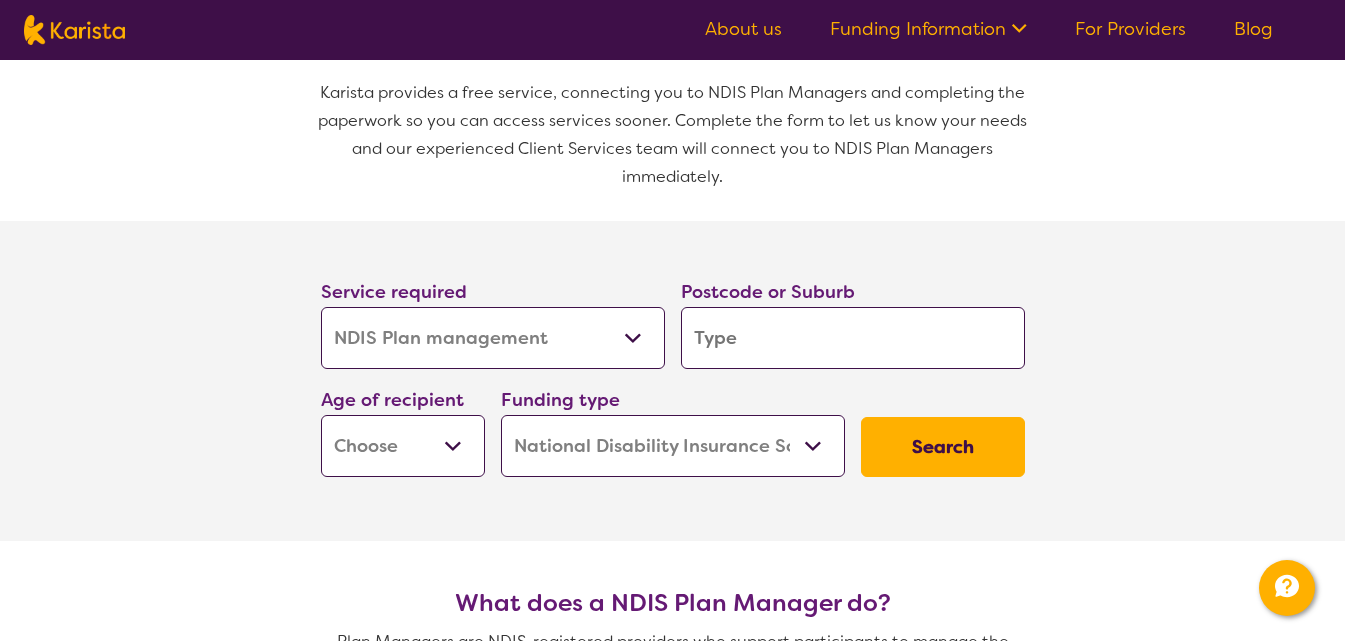 type on "5" 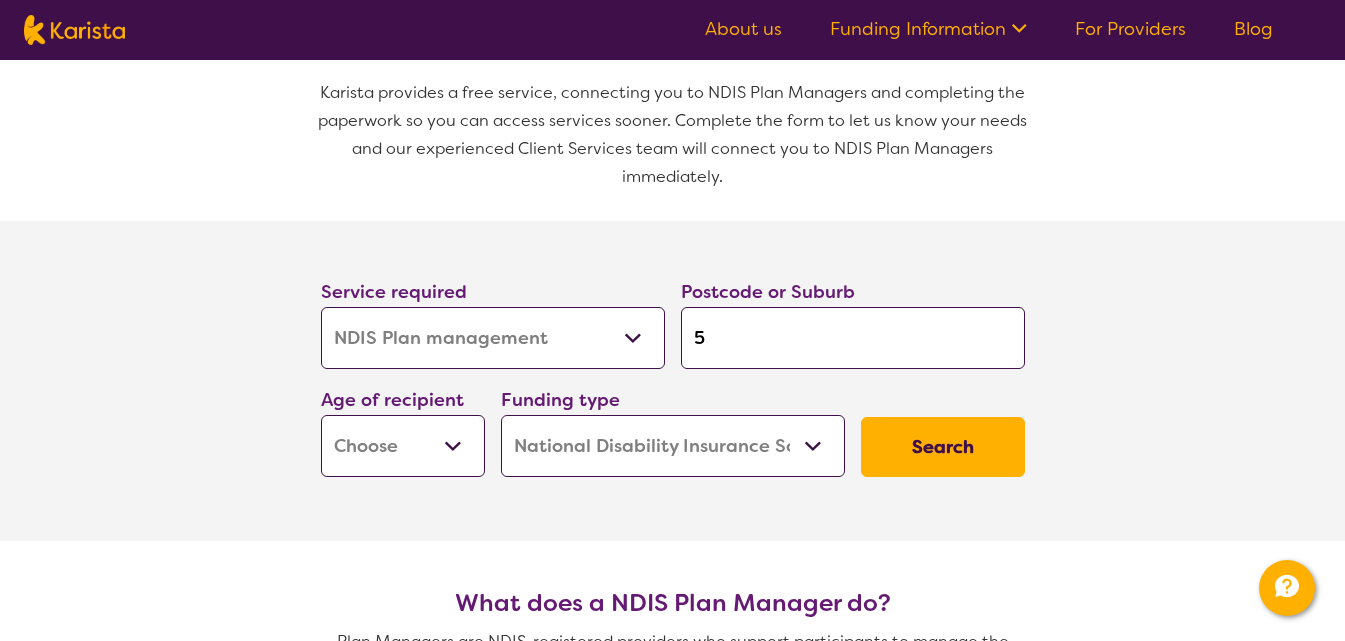 type on "50" 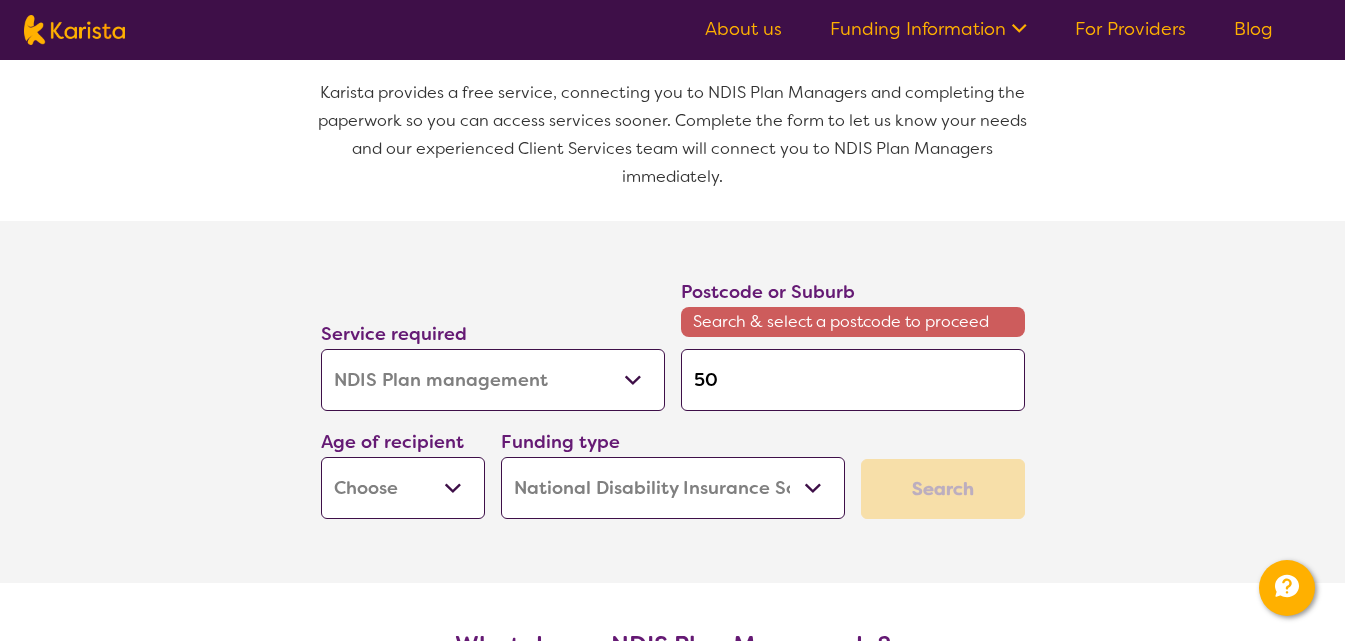 type on "507" 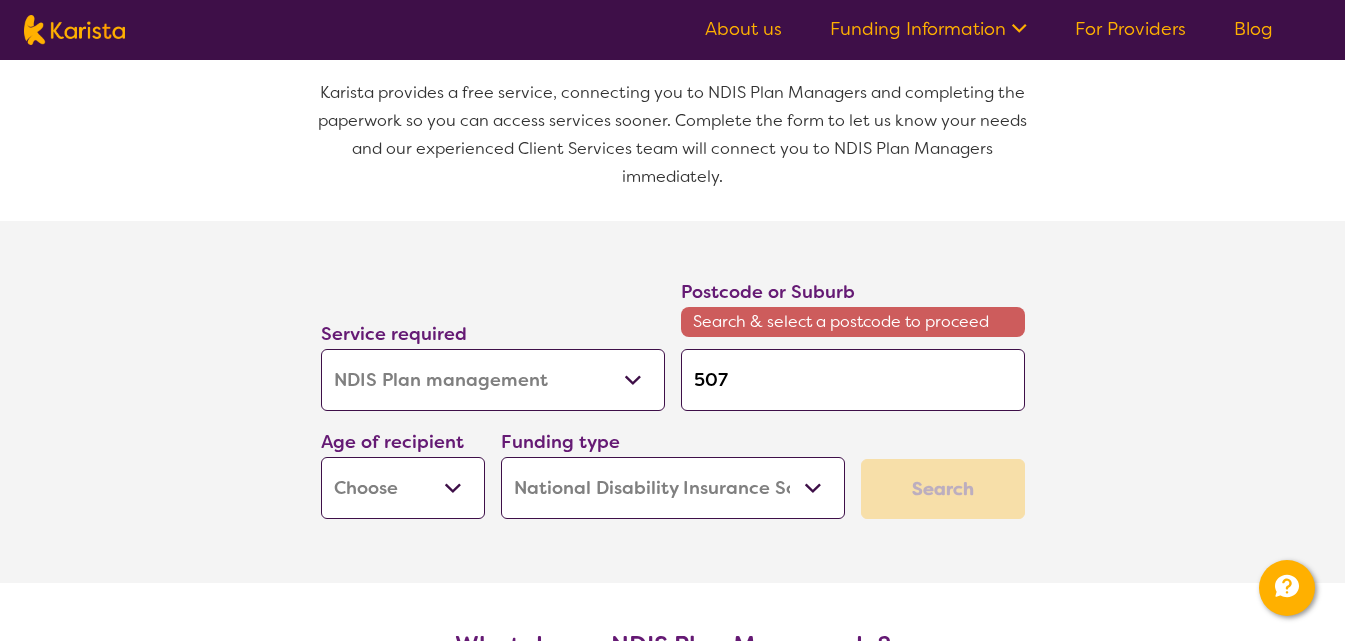 type on "[POSTAL_CODE]" 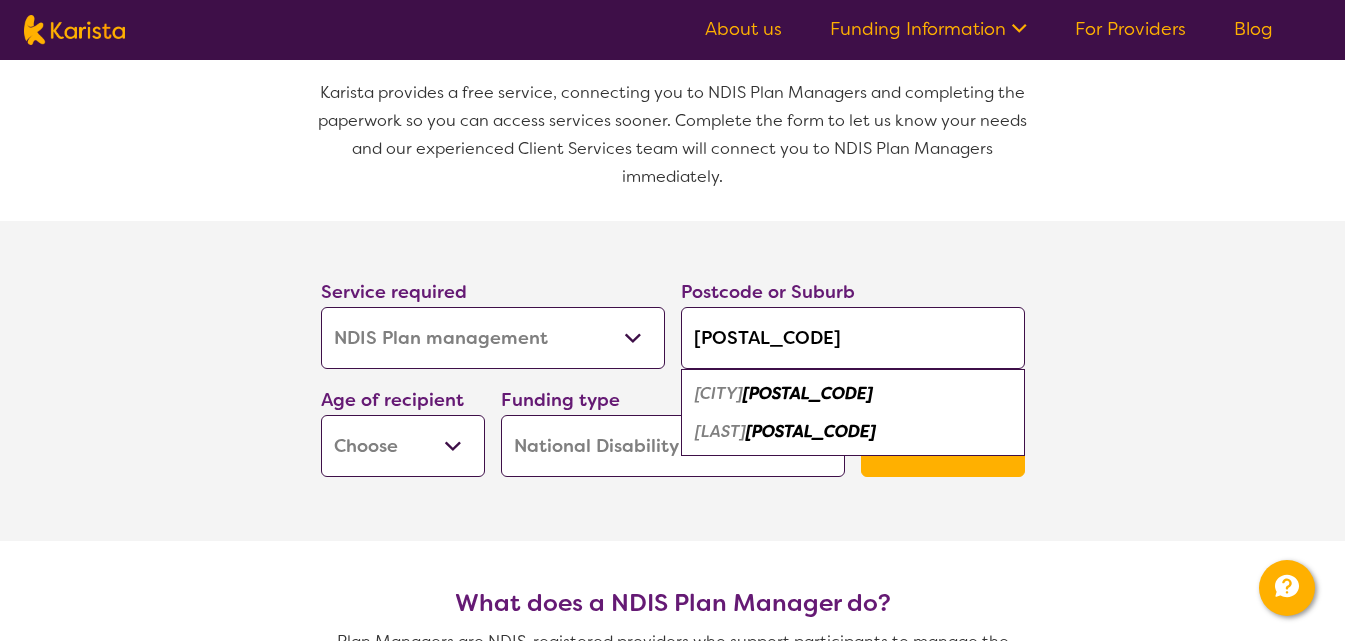 type on "[POSTAL_CODE]" 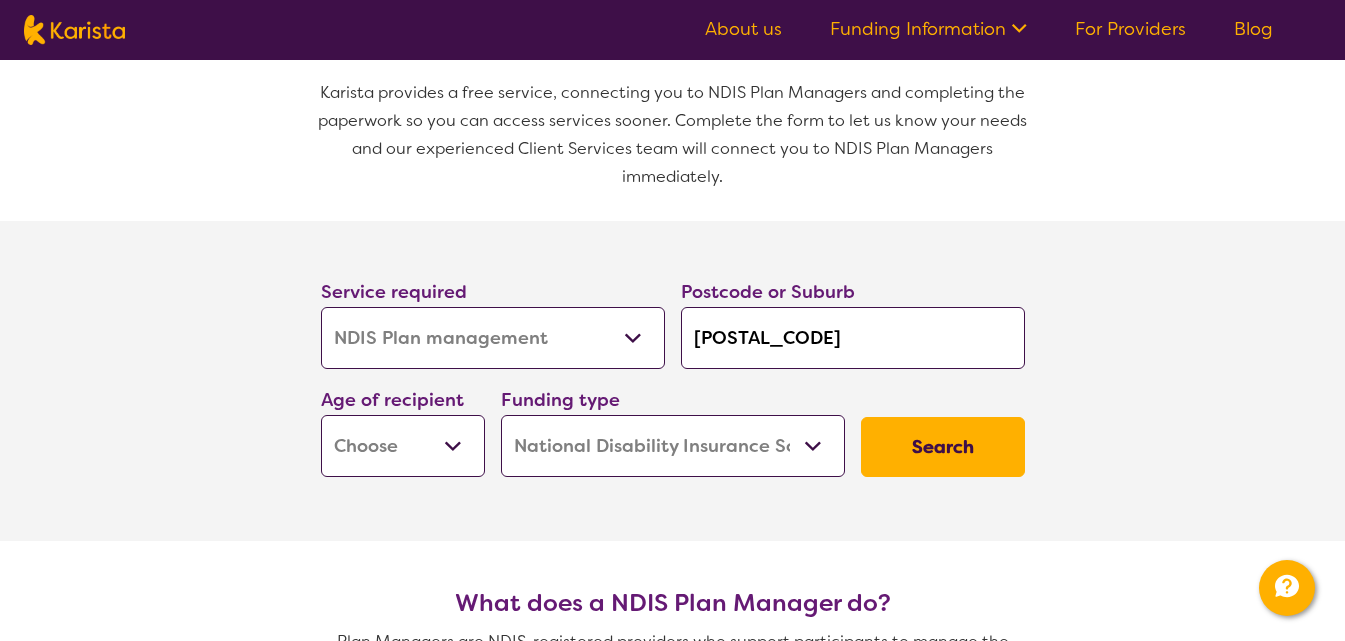 click on "Early Childhood - 0 to 9 Child - 10 to 11 Adolescent - 12 to 17 Adult - 18 to 64 Aged - 65+" at bounding box center [403, 446] 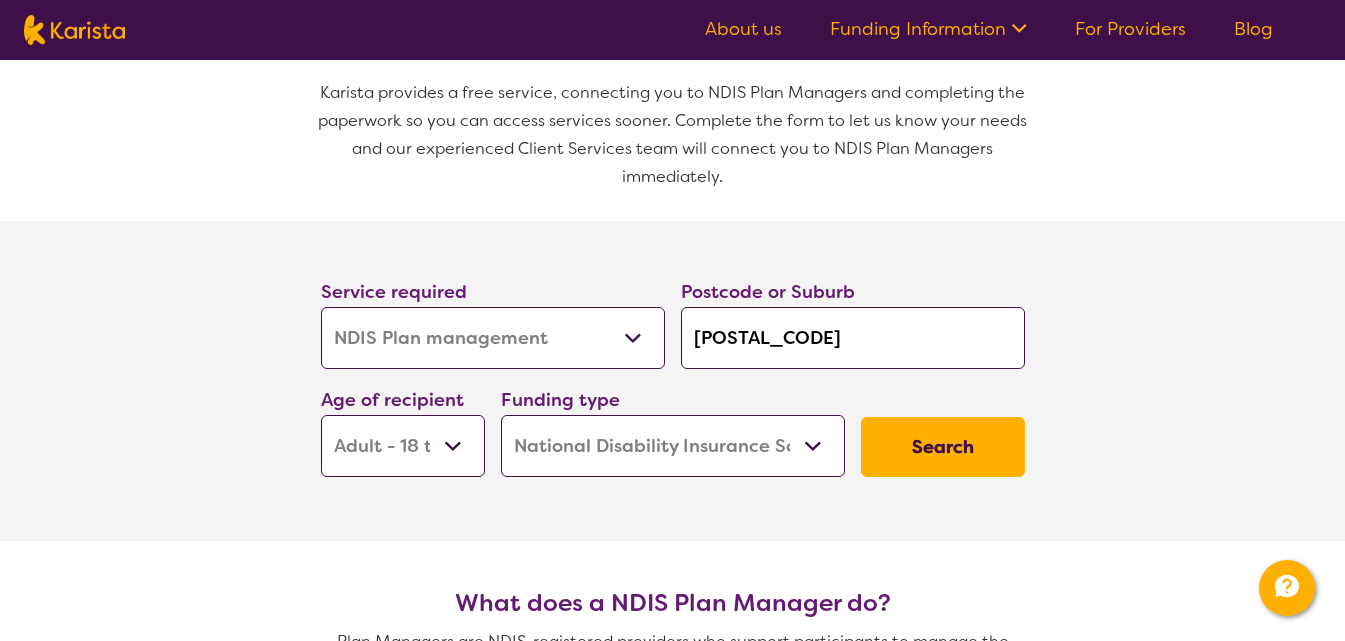 click on "Early Childhood - 0 to 9 Child - 10 to 11 Adolescent - 12 to 17 Adult - 18 to 64 Aged - 65+" at bounding box center (403, 446) 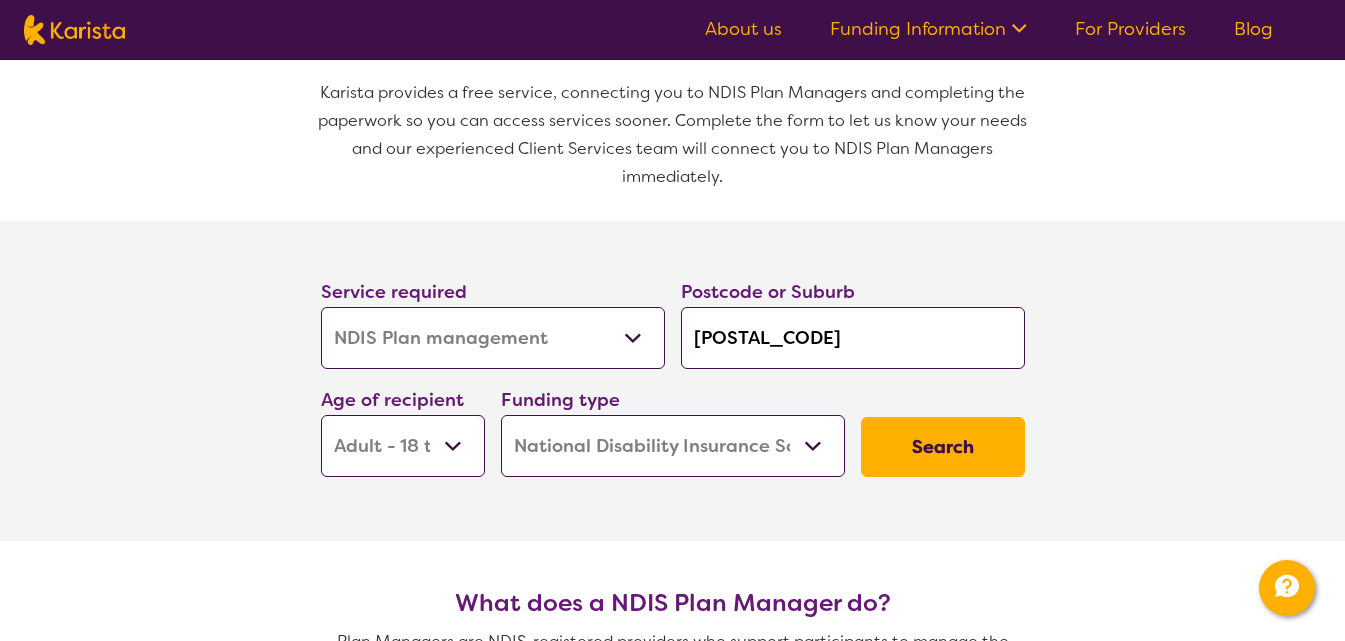 click on "Home Care Package (HCP) National Disability Insurance Scheme (NDIS) I don't know" at bounding box center [673, 446] 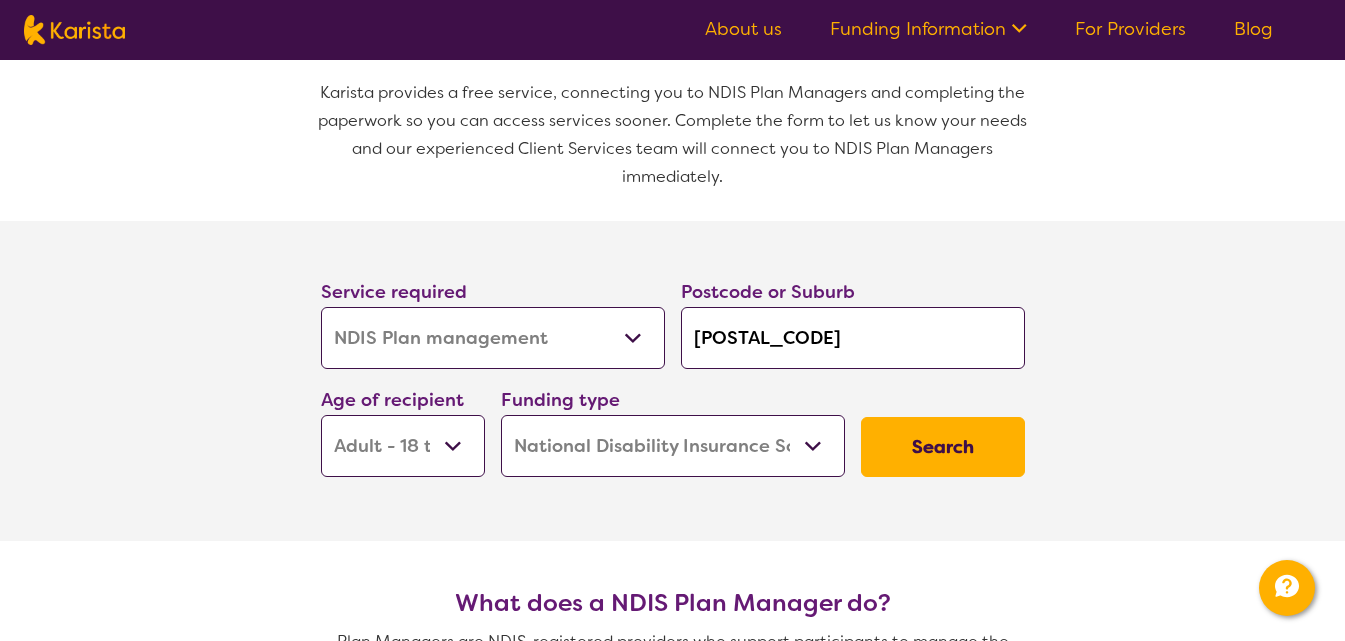 click on "Service required Allied Health Assistant Assessment (ADHD or Autism) Behaviour support Counselling Dietitian Domestic and home help Employment Support Exercise physiology Home Care Package Provider Key Worker NDIS Plan management NDIS Support Coordination Nursing services Occupational therapy Personal care Physiotherapy Podiatry Psychology Psychosocial Recovery Coach Respite Speech therapy Support worker Supported accommodation Postcode or Suburb [POSTCODE] Age of recipient Early Childhood - 0 to 9 Child - 10 to 11 Adolescent - 12 to 17 Adult - 18 to 64 Aged - 65+ Funding type Home Care Package (HCP) National Disability Insurance Scheme (NDIS) I don't know Search" at bounding box center (672, 381) 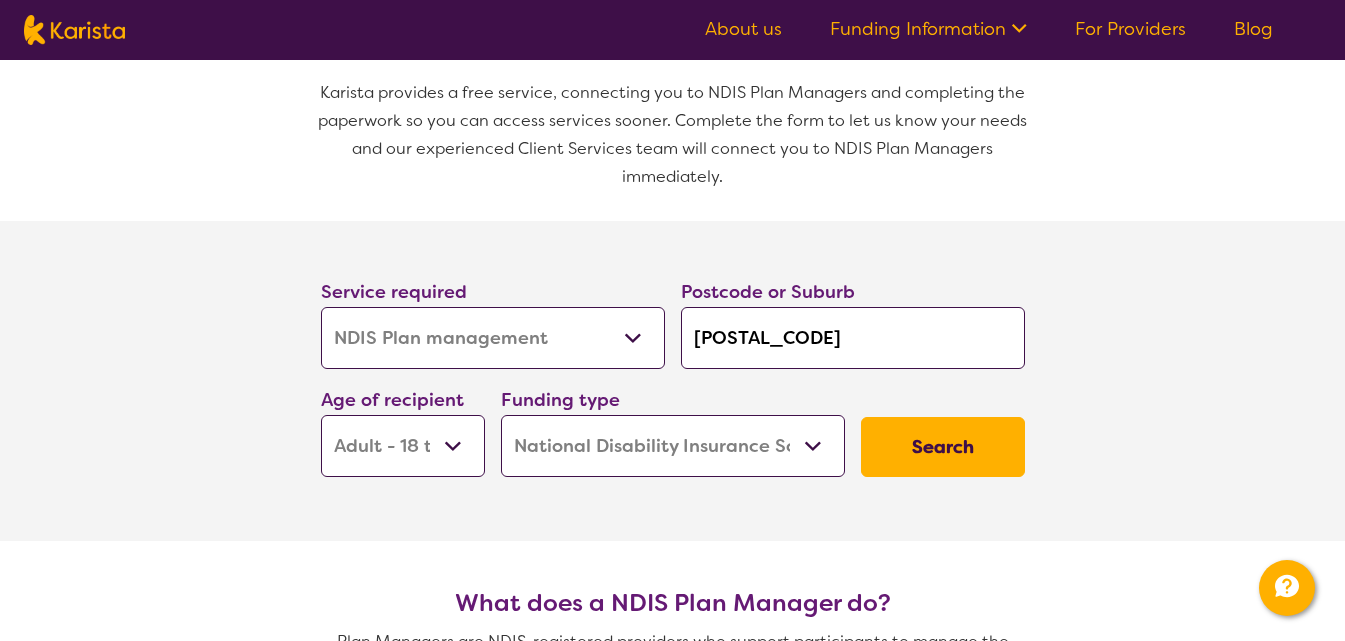 click on "Search" at bounding box center [943, 447] 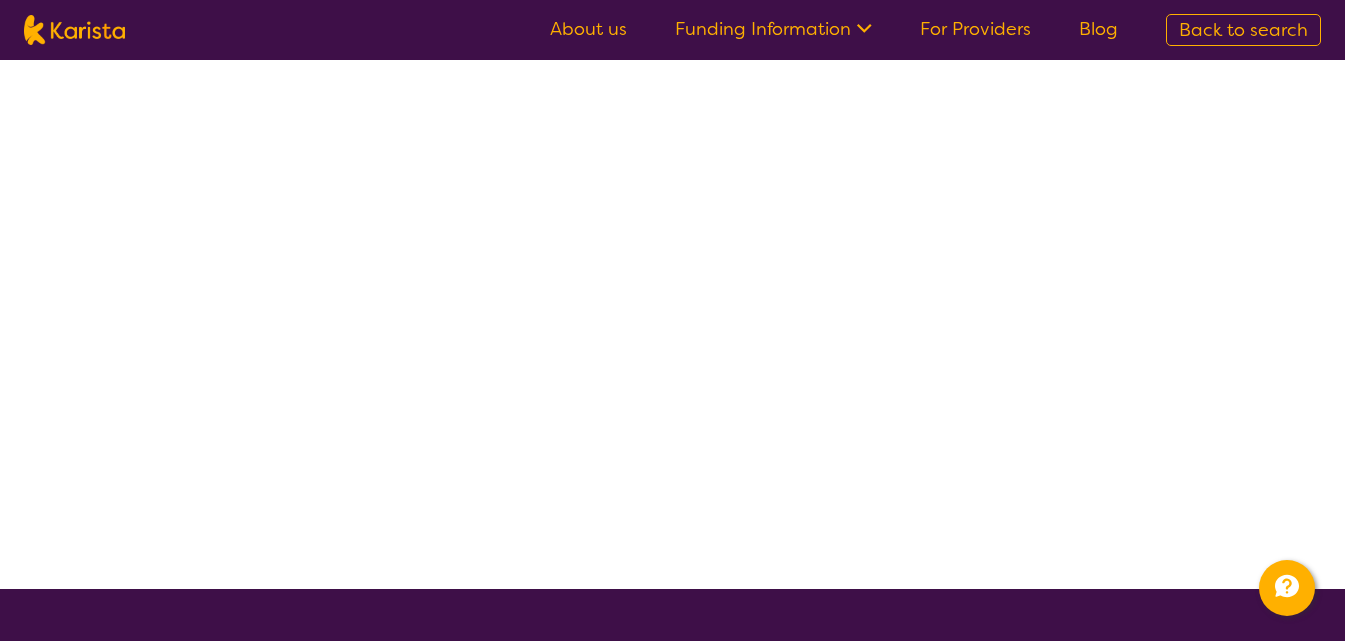 scroll, scrollTop: 0, scrollLeft: 0, axis: both 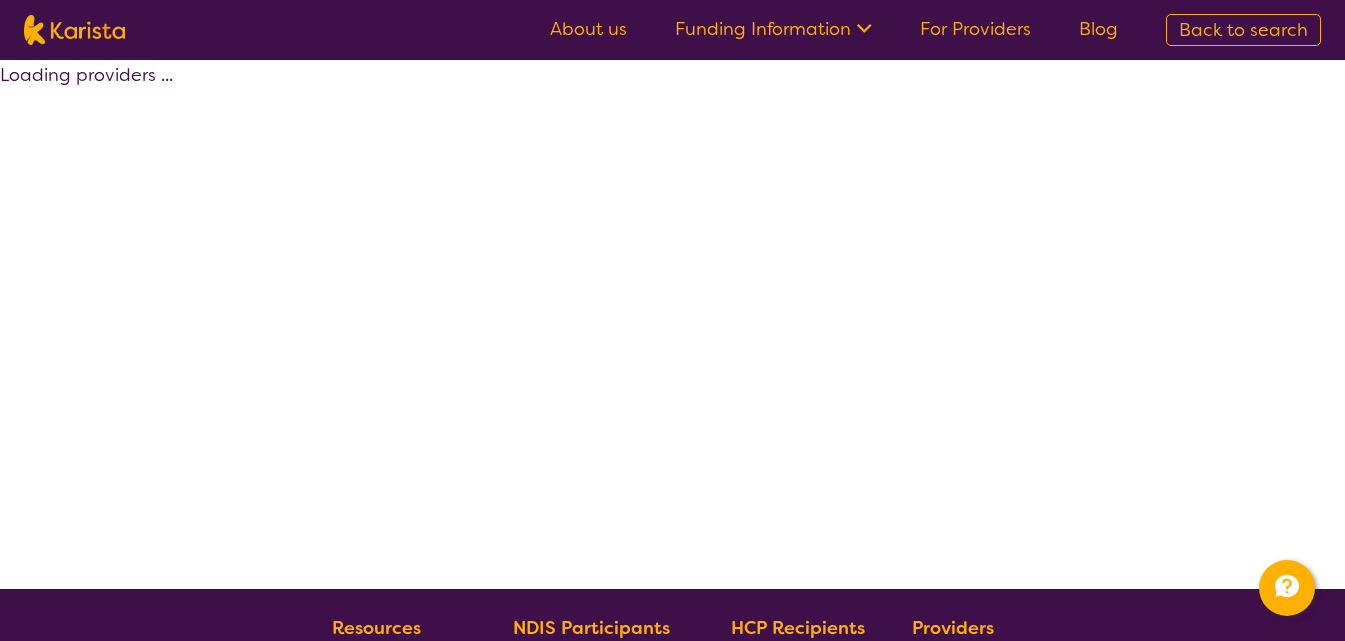 select on "by_score" 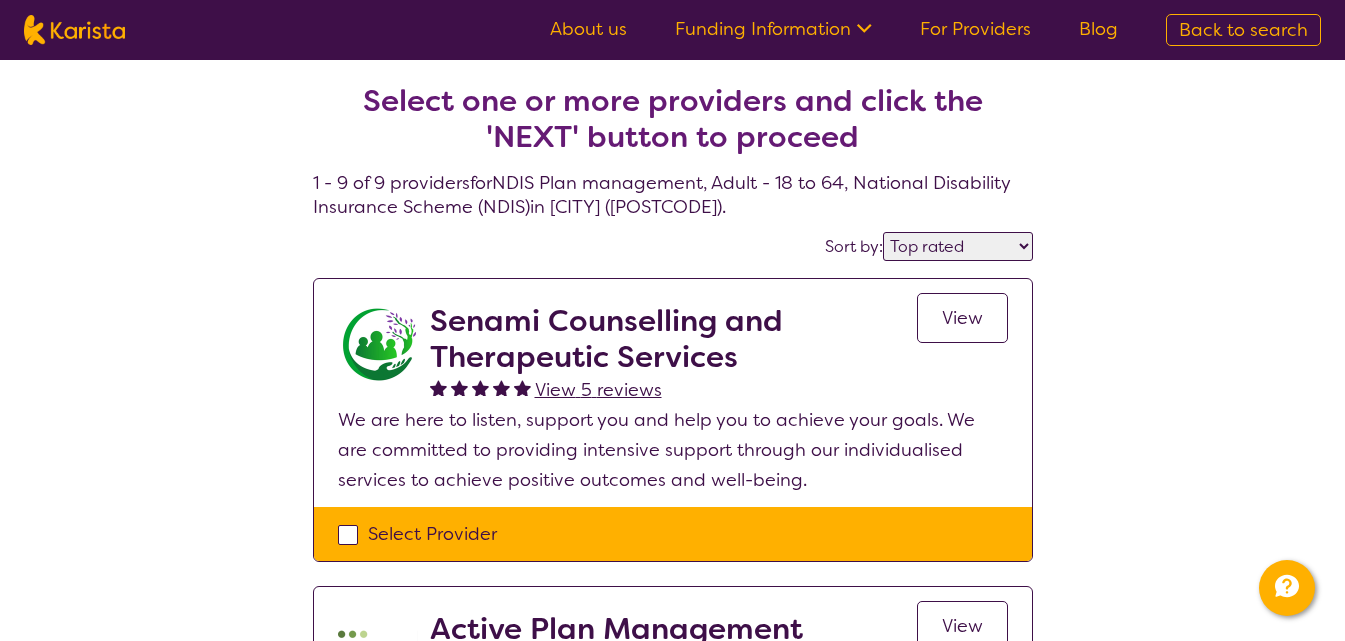 scroll, scrollTop: 0, scrollLeft: 0, axis: both 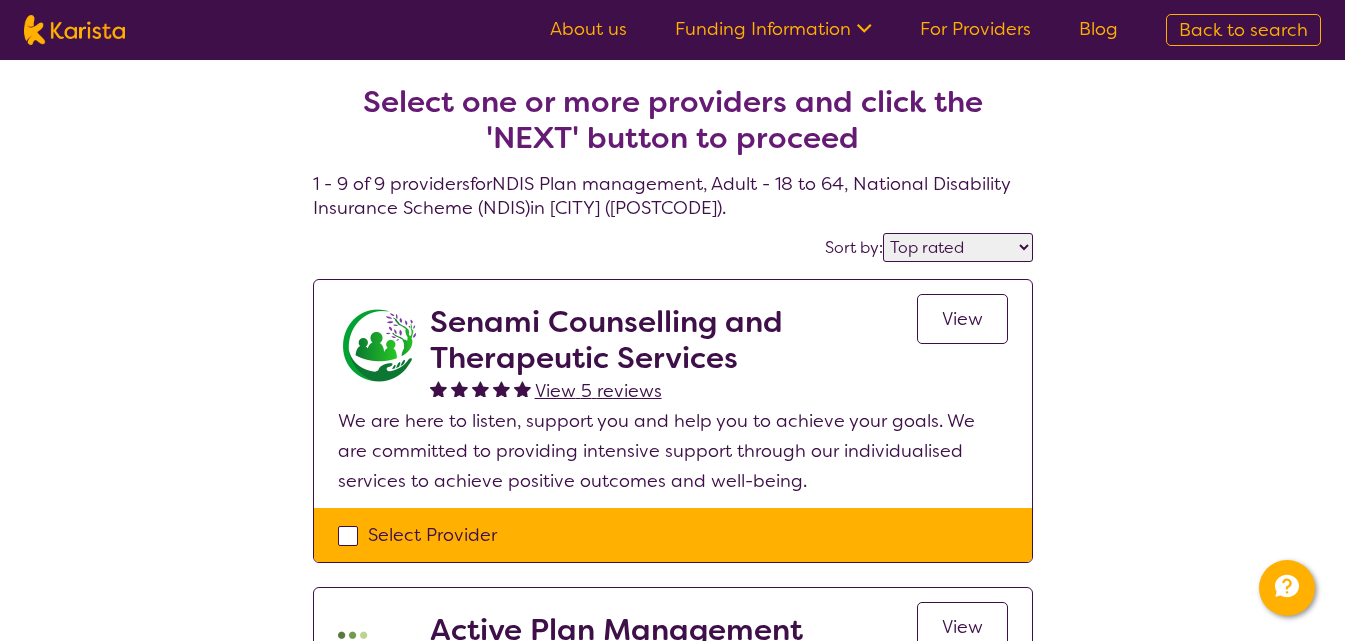 click on "Select one or more providers and click the 'NEXT' button to proceed 1 - 9 of 9 providers for NDIS Plan management , Adult - 18 to 64 , National Disability Insurance Scheme (NDIS) in [CITY] ([POSTAL_CODE]) . Sort by: Highly reviewed Top rated Senami Counselling and Therapeutic Services View 5 reviews View We are here to listen, support you and help you to achieve your goals. We are committed to providing intensive support through our individualised services to achieve positive outcomes and well-being. Select Provider Active Plan Management View 148 reviews View We are an experienced NDIS Plan Manager providing 24 hour payment turnaround on all invoices. Offering personalised, flexible and responsive supports, giving you choice & control over your NDIS Plan. Select Provider Instacare - NDIS Specialists View 149 reviews View Instacare provides NDIS Plan Management Australia wide. Our people are at the heart of everything we do. We are NDIS experts, and provide a tailored, personalised service." at bounding box center (672, 1464) 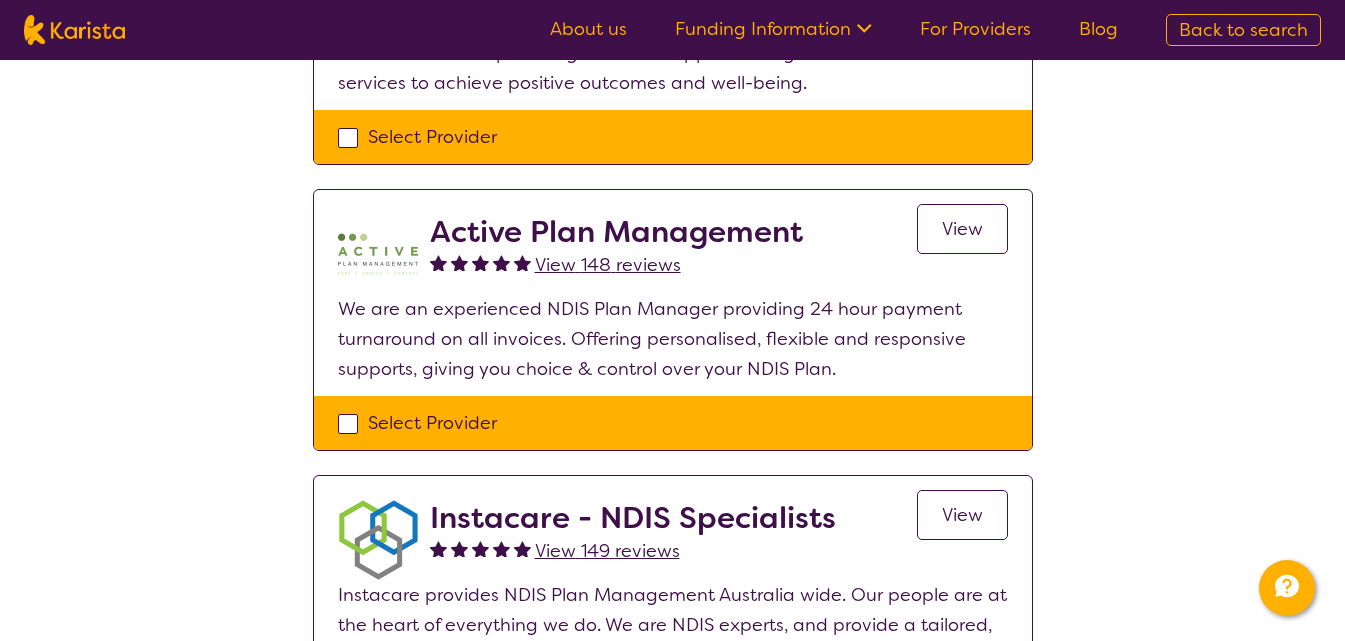 scroll, scrollTop: 400, scrollLeft: 0, axis: vertical 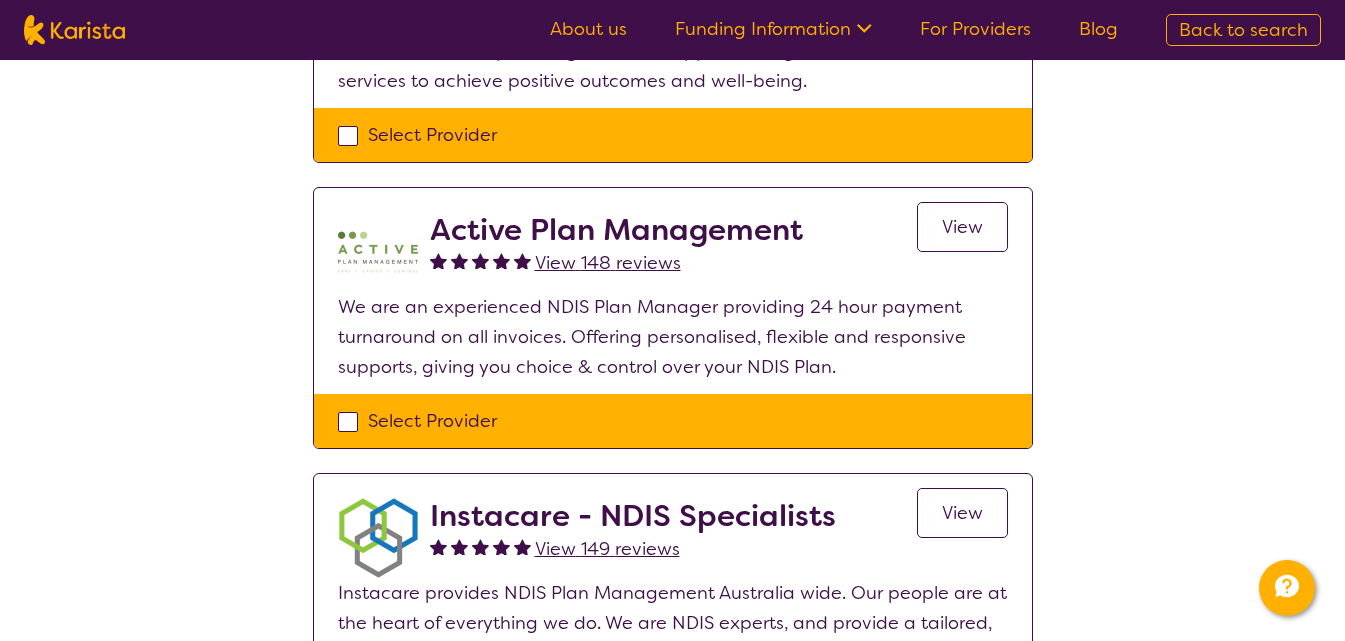 click on "View" at bounding box center (962, 227) 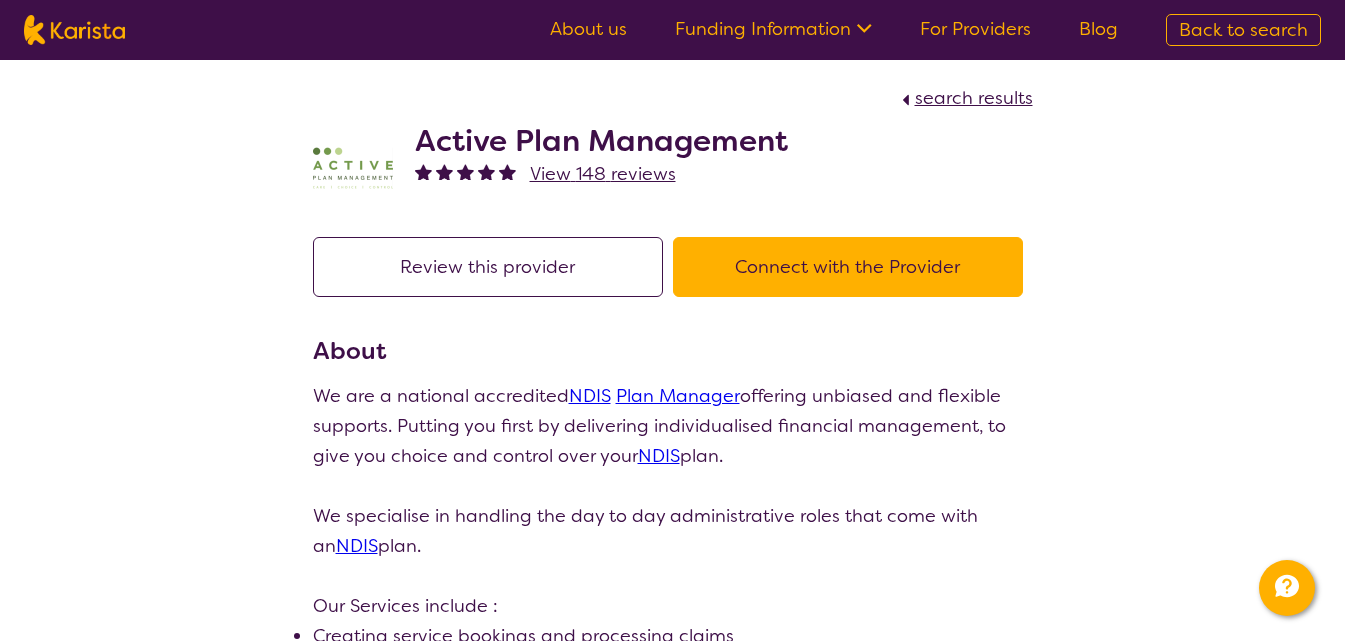 scroll, scrollTop: 0, scrollLeft: 0, axis: both 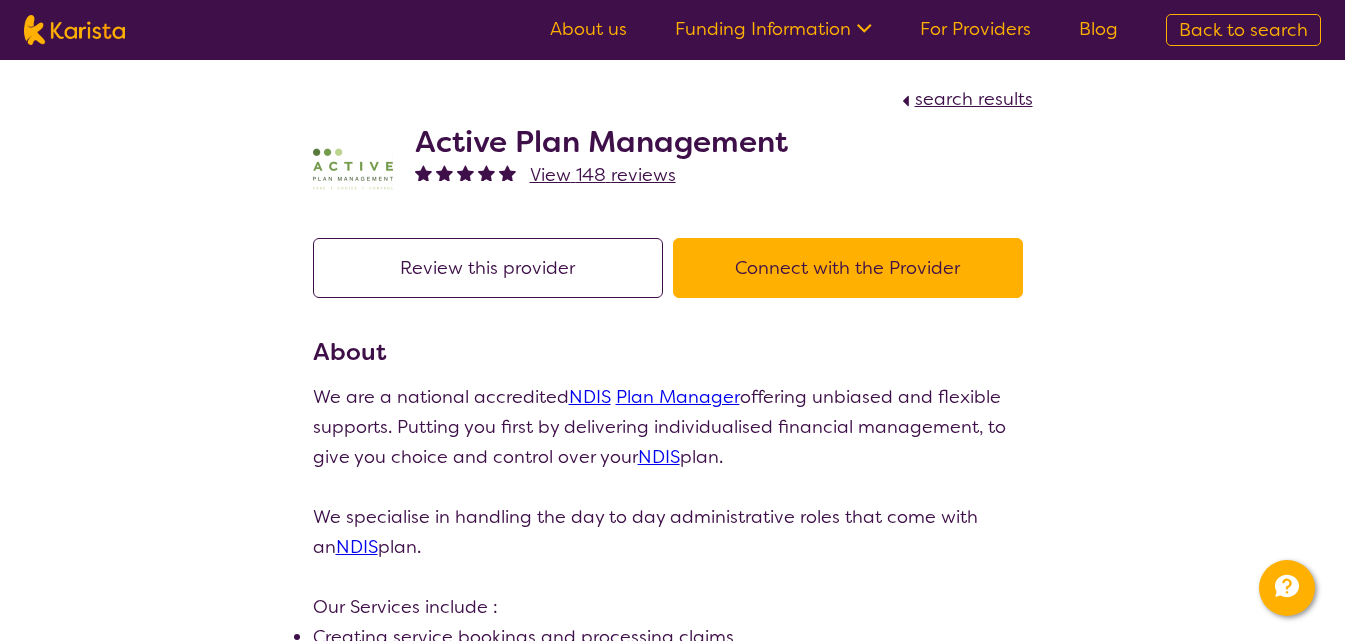 click on "Connect with the Provider" at bounding box center (848, 268) 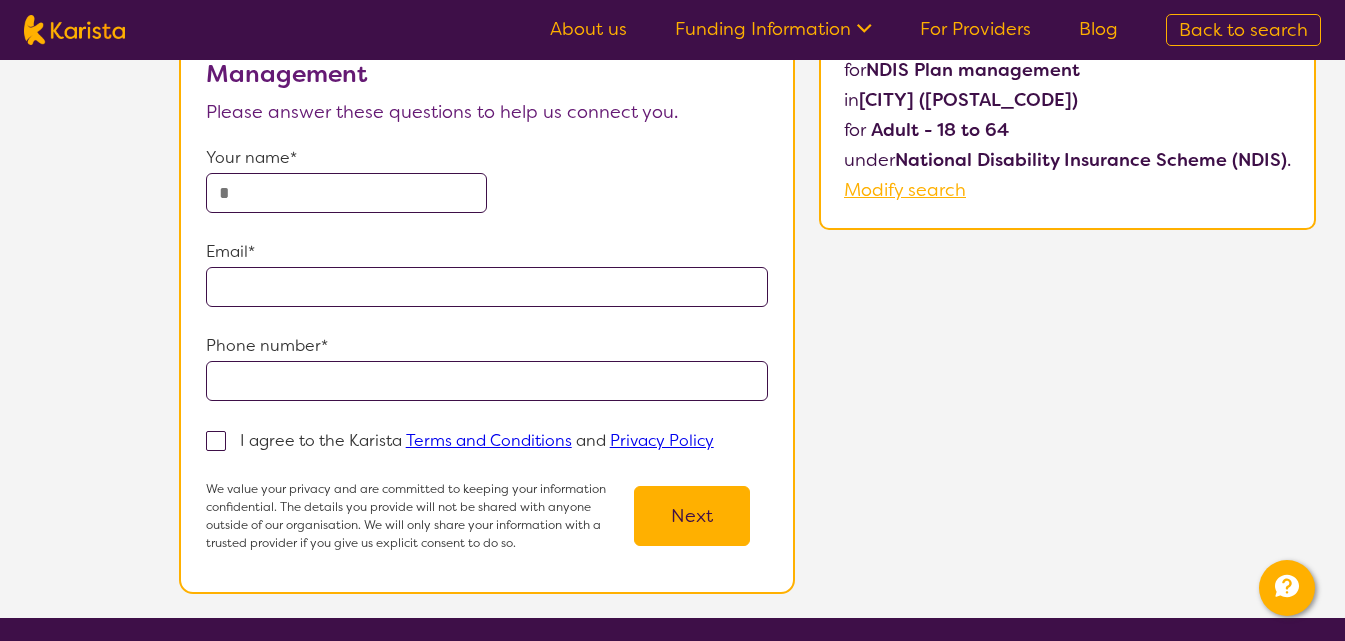 scroll, scrollTop: 200, scrollLeft: 0, axis: vertical 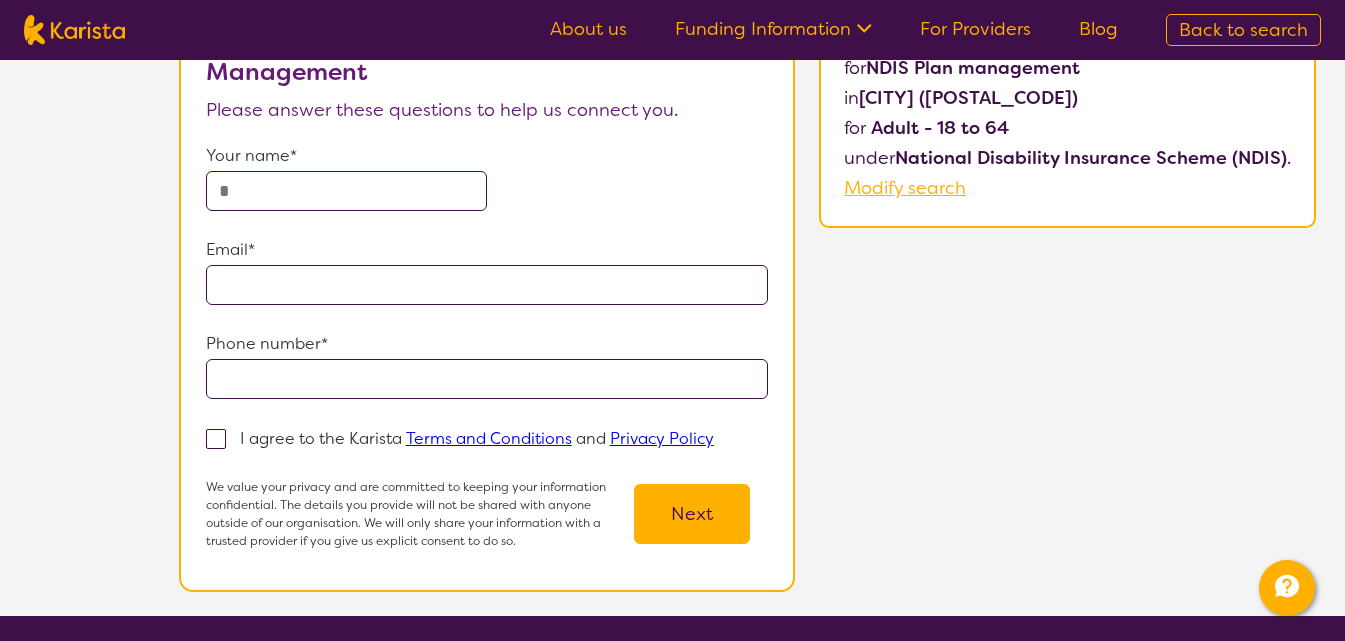 click at bounding box center [346, 191] 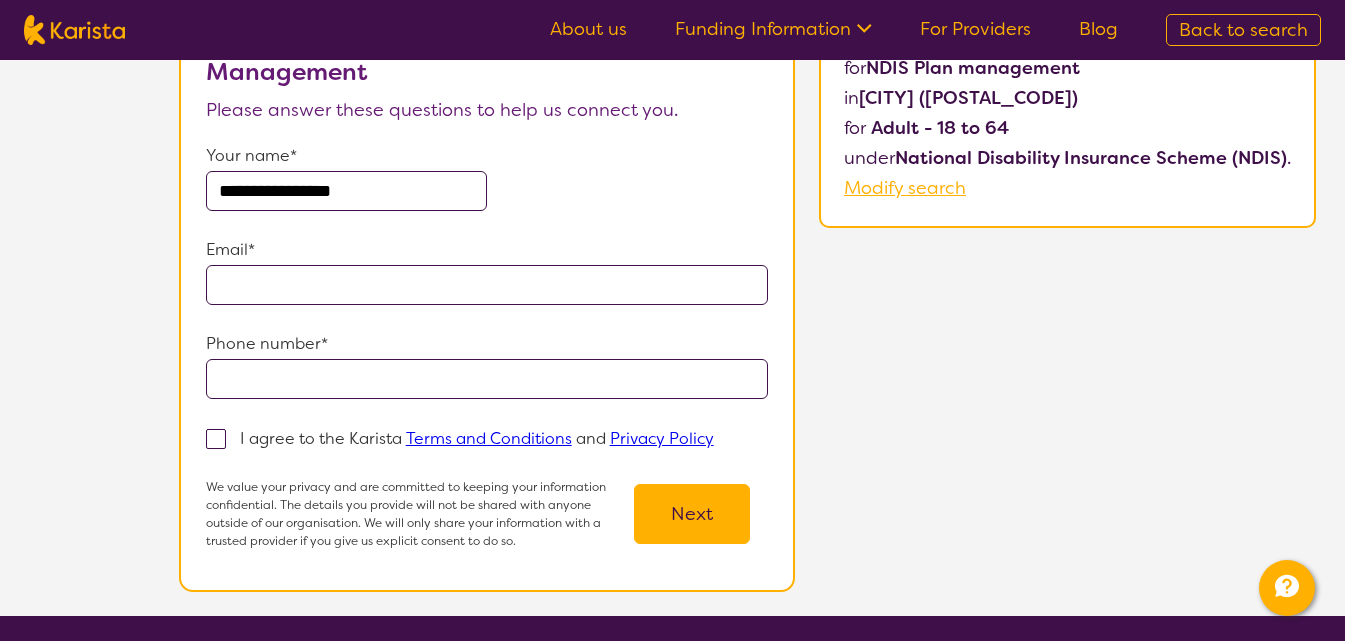 type on "**********" 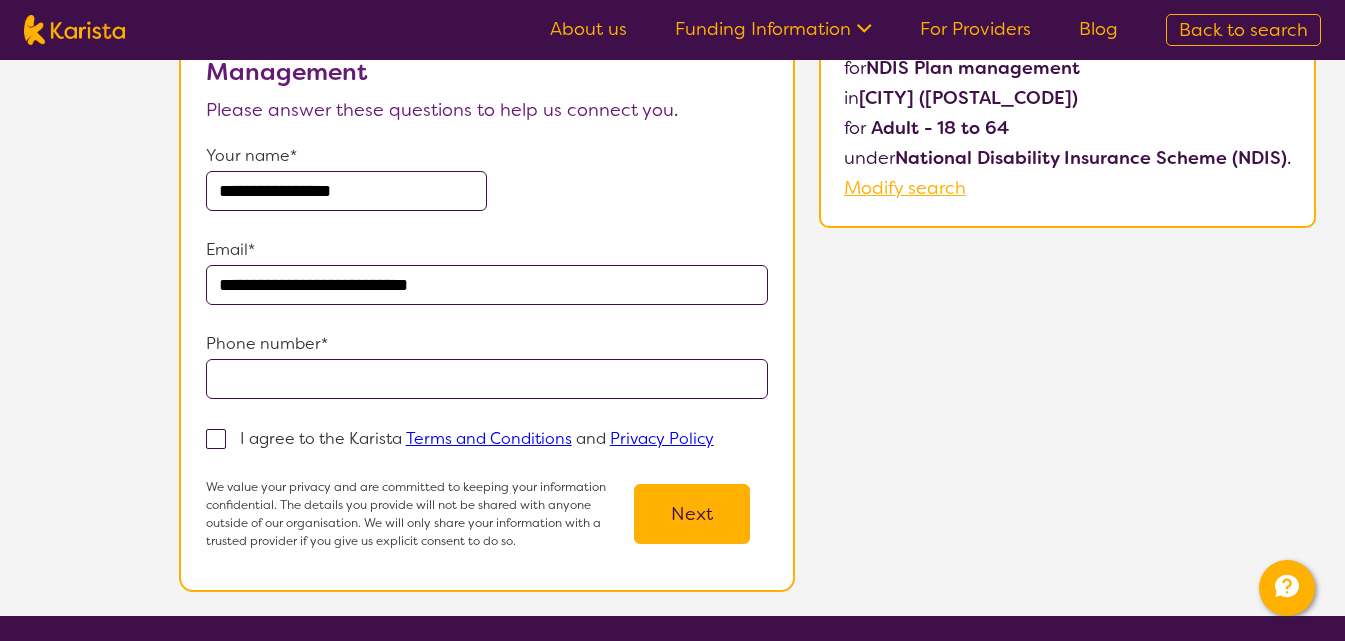 type on "**********" 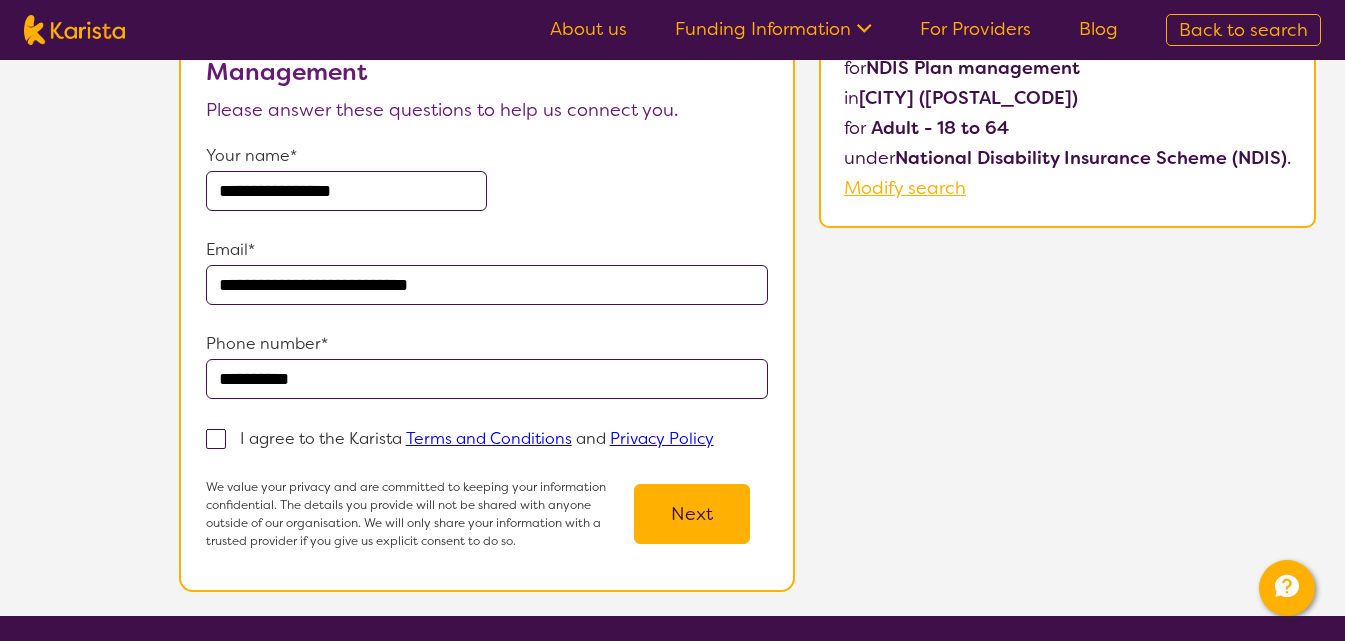 type on "**********" 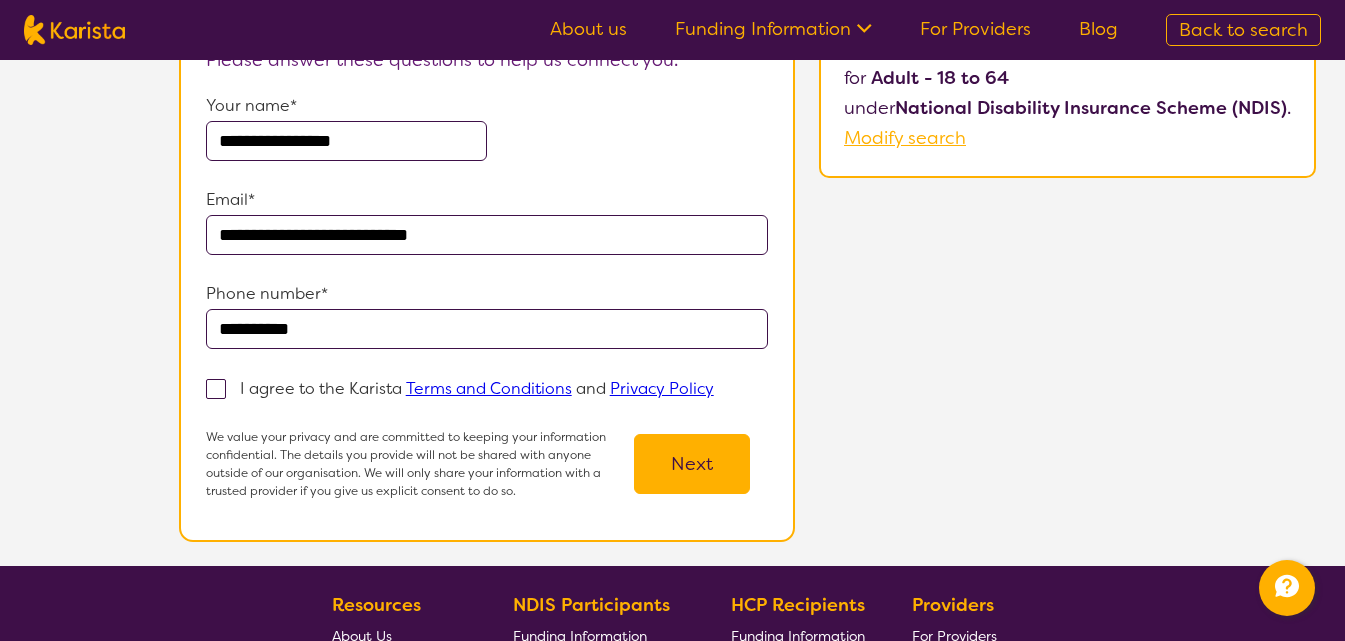 scroll, scrollTop: 200, scrollLeft: 0, axis: vertical 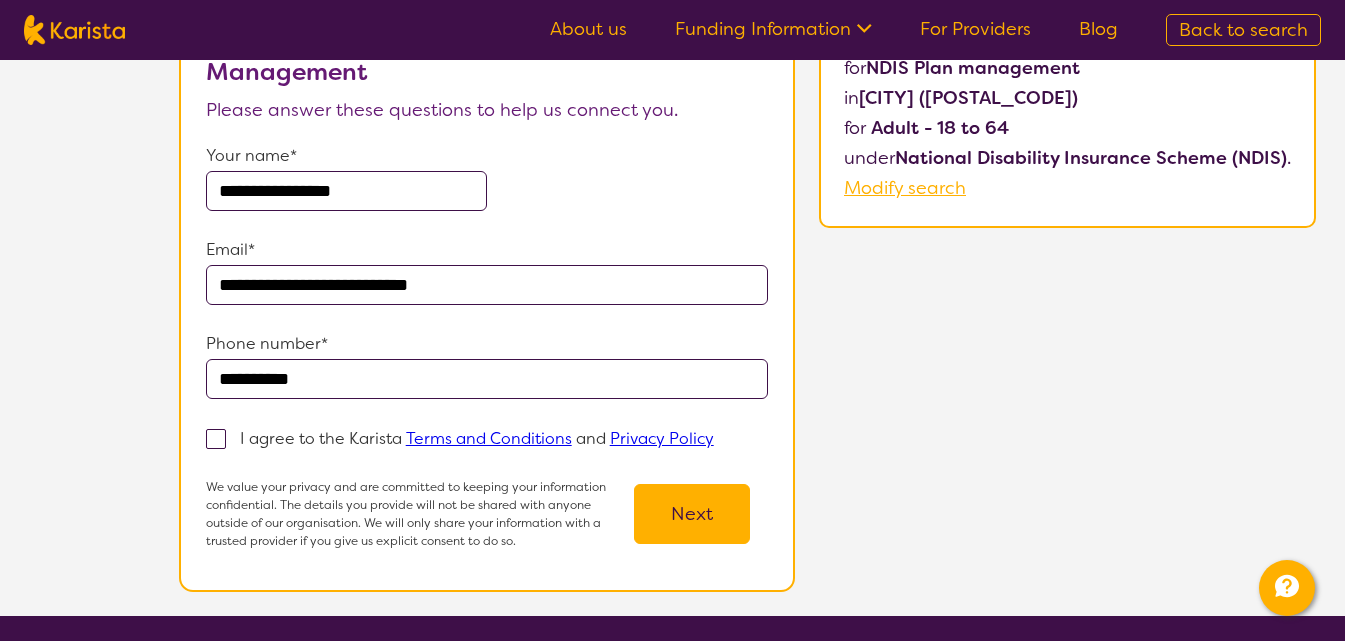 click at bounding box center (216, 439) 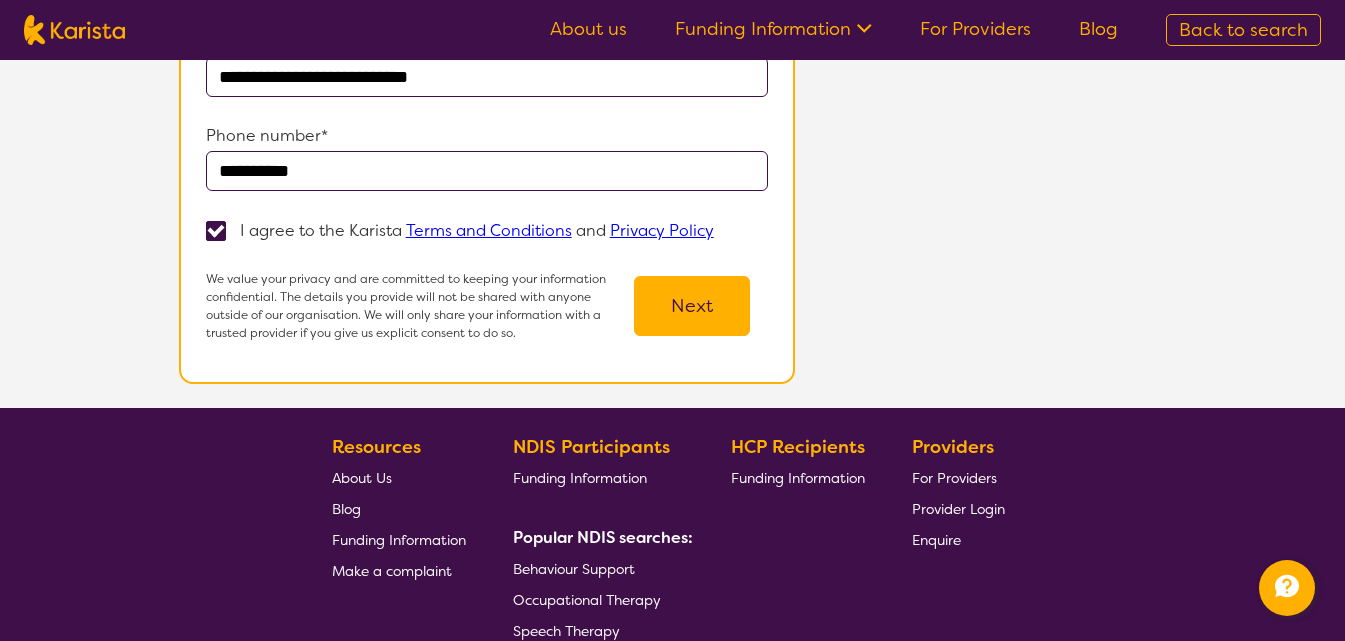scroll, scrollTop: 200, scrollLeft: 0, axis: vertical 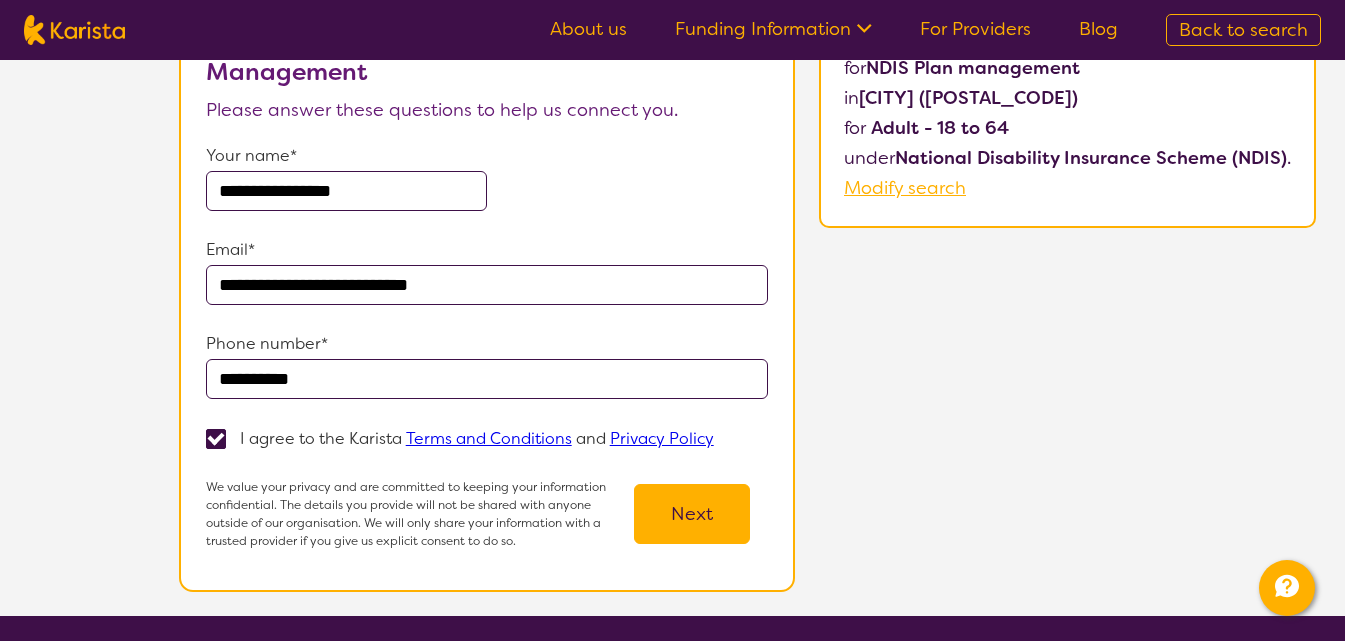 click on "Next" at bounding box center (692, 514) 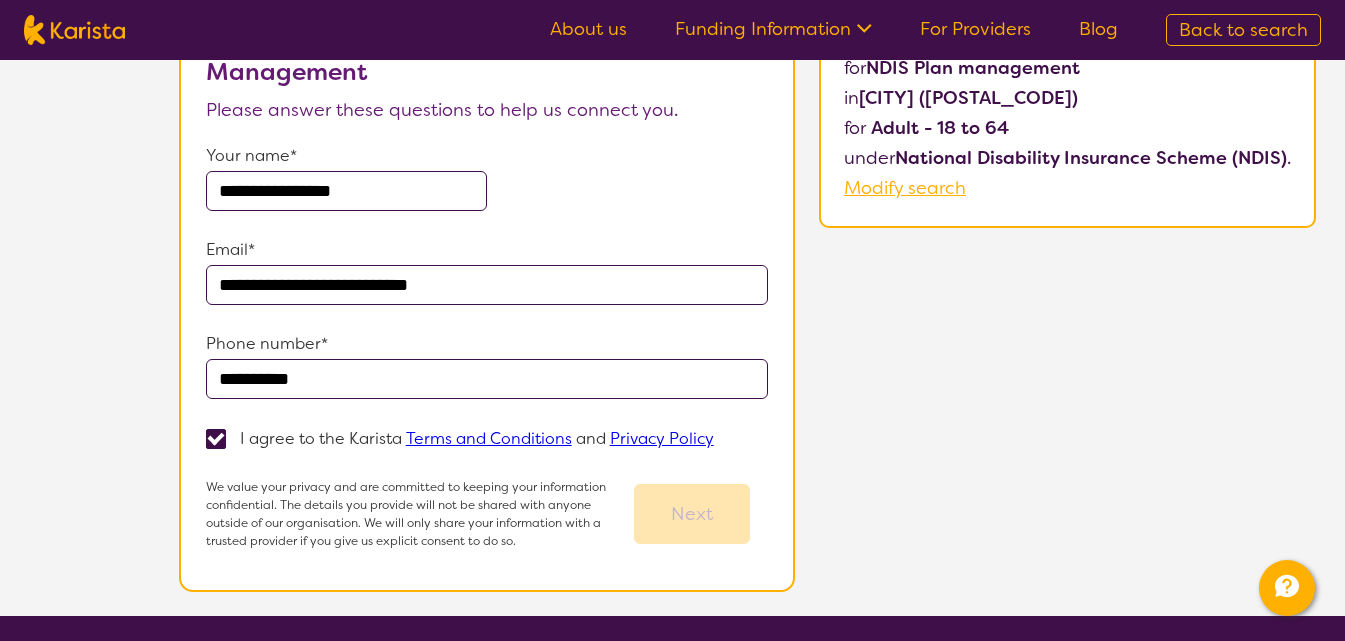 scroll, scrollTop: 0, scrollLeft: 0, axis: both 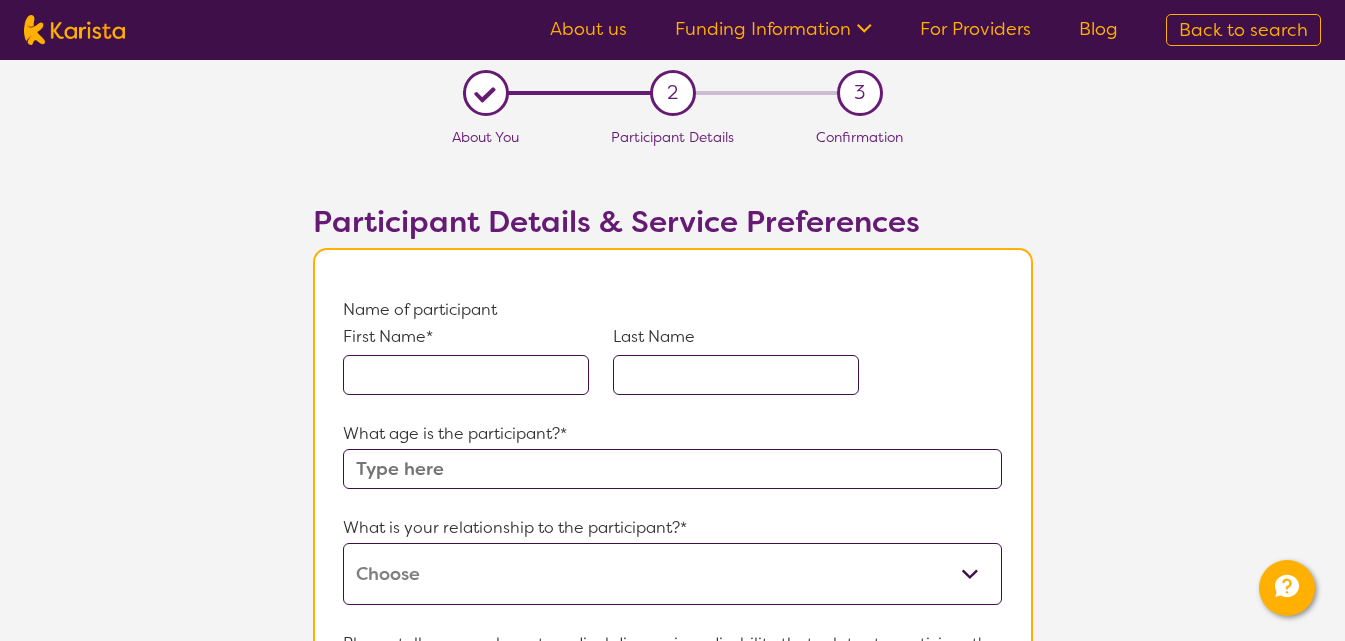 click at bounding box center (466, 375) 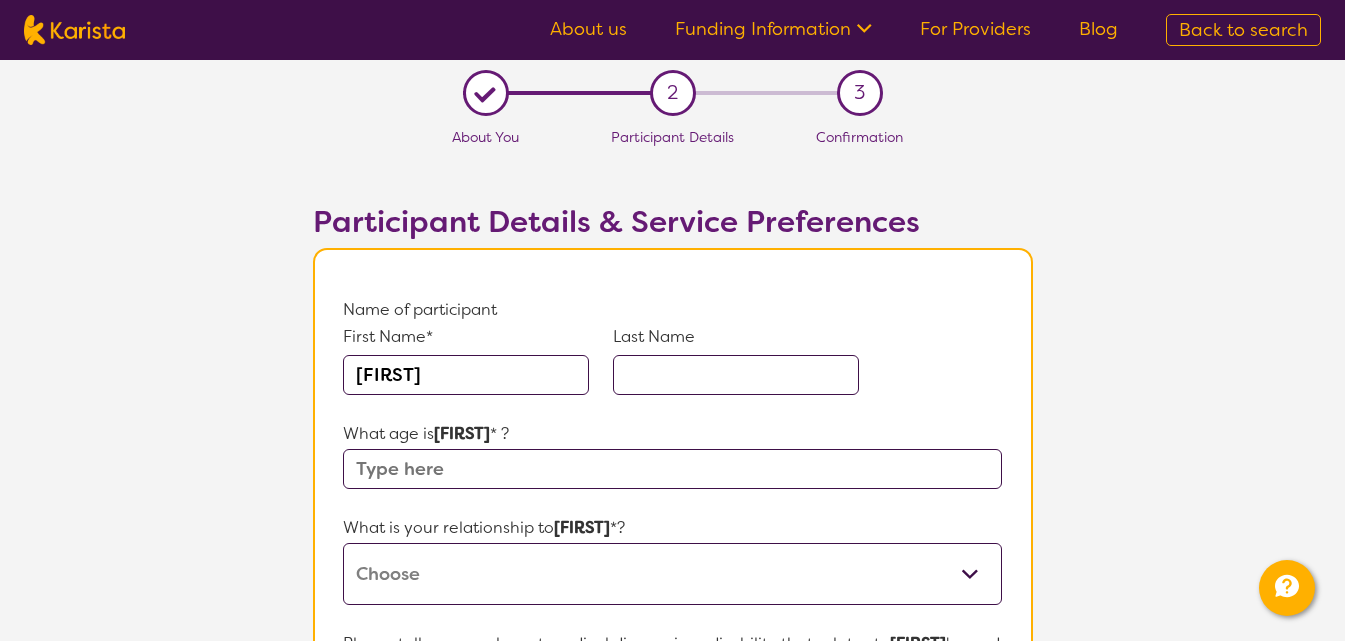 type on "[FIRST]" 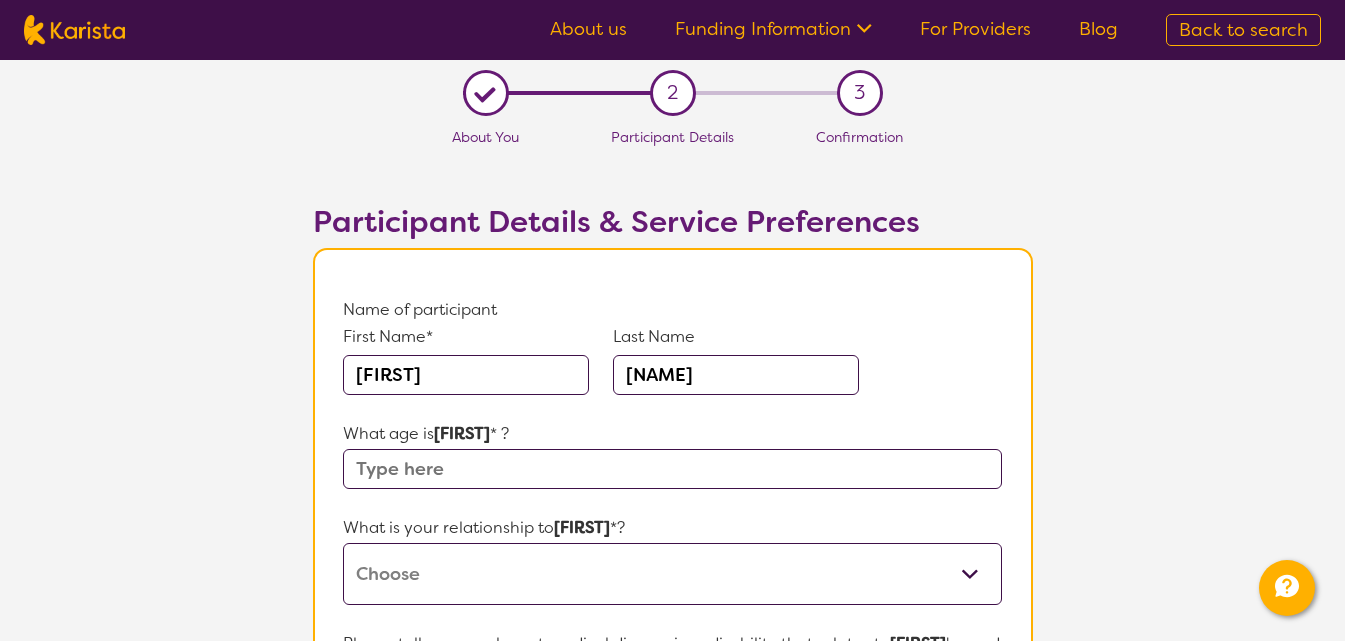 type on "[NAME]" 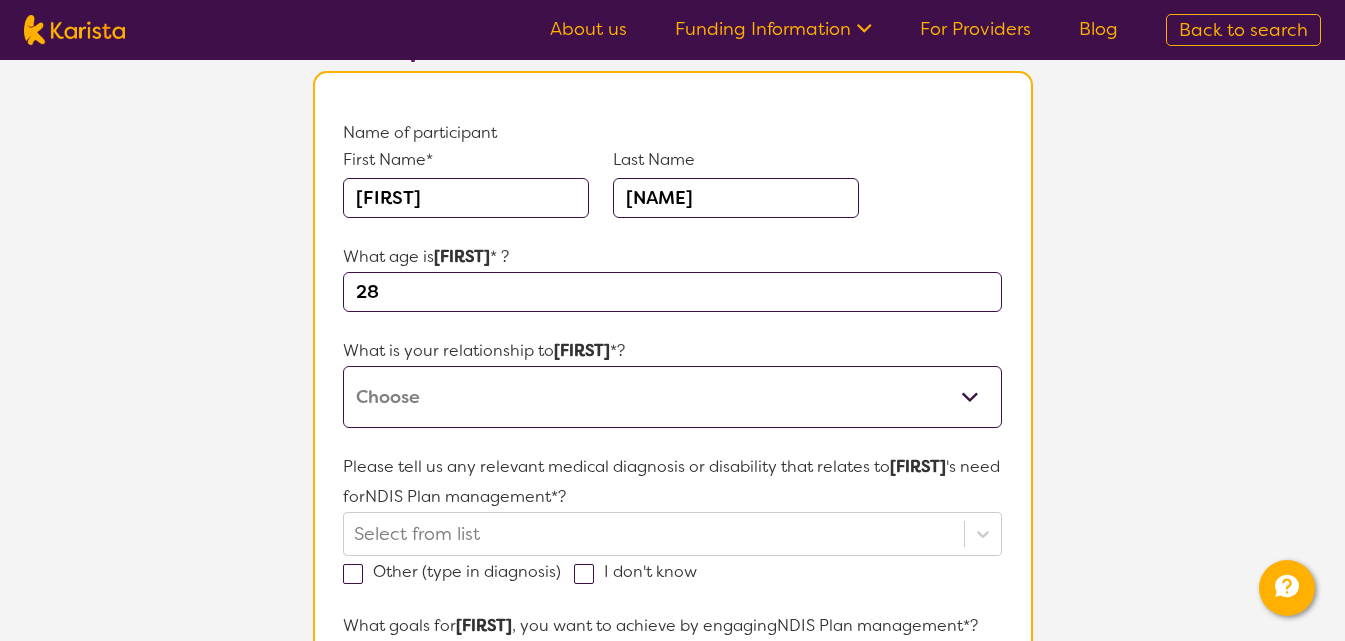 scroll, scrollTop: 200, scrollLeft: 0, axis: vertical 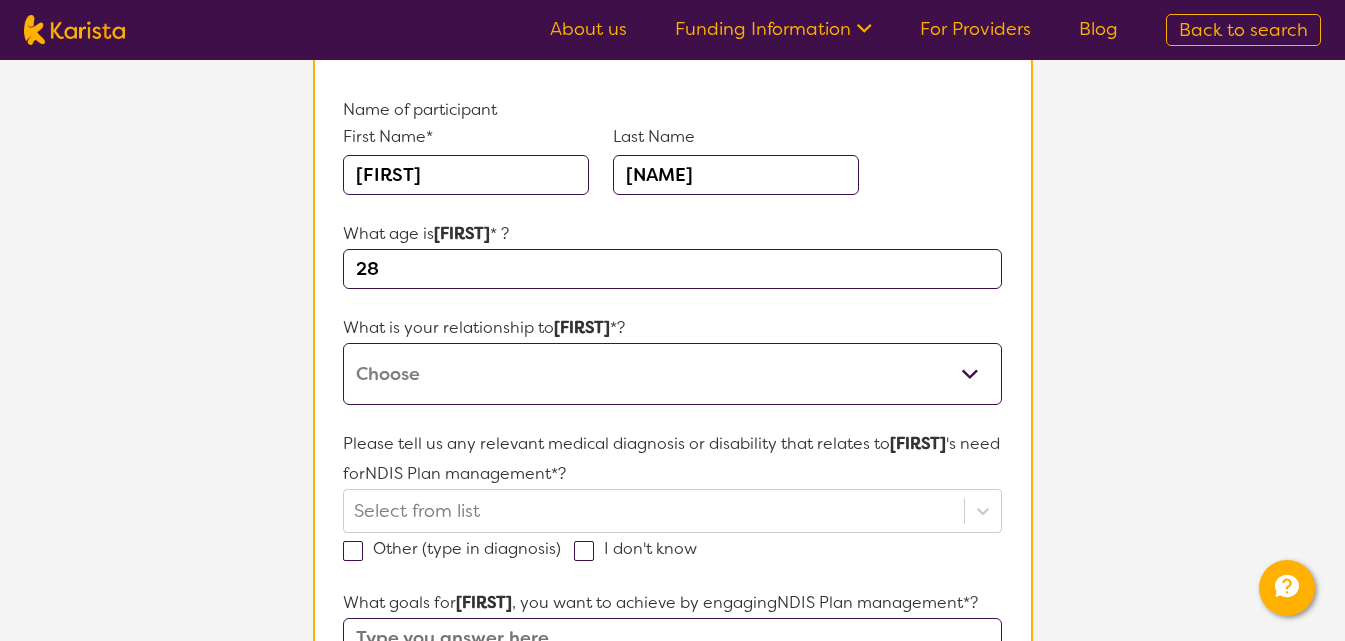 type on "28" 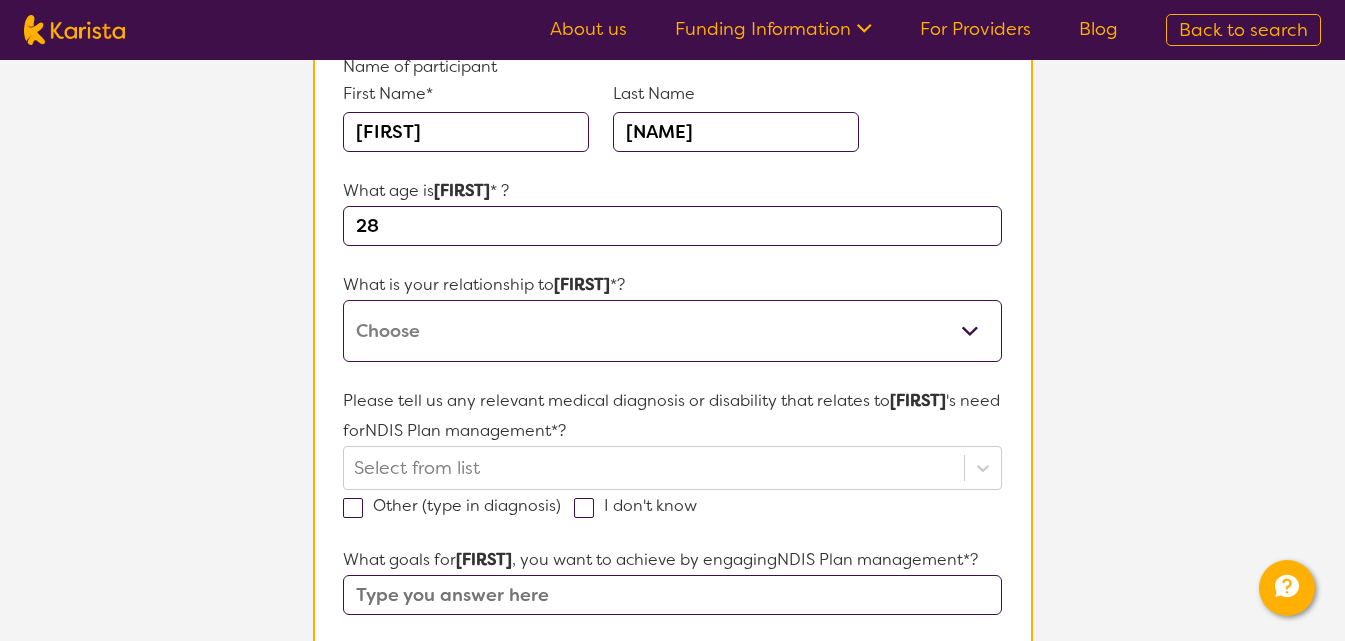 scroll, scrollTop: 300, scrollLeft: 0, axis: vertical 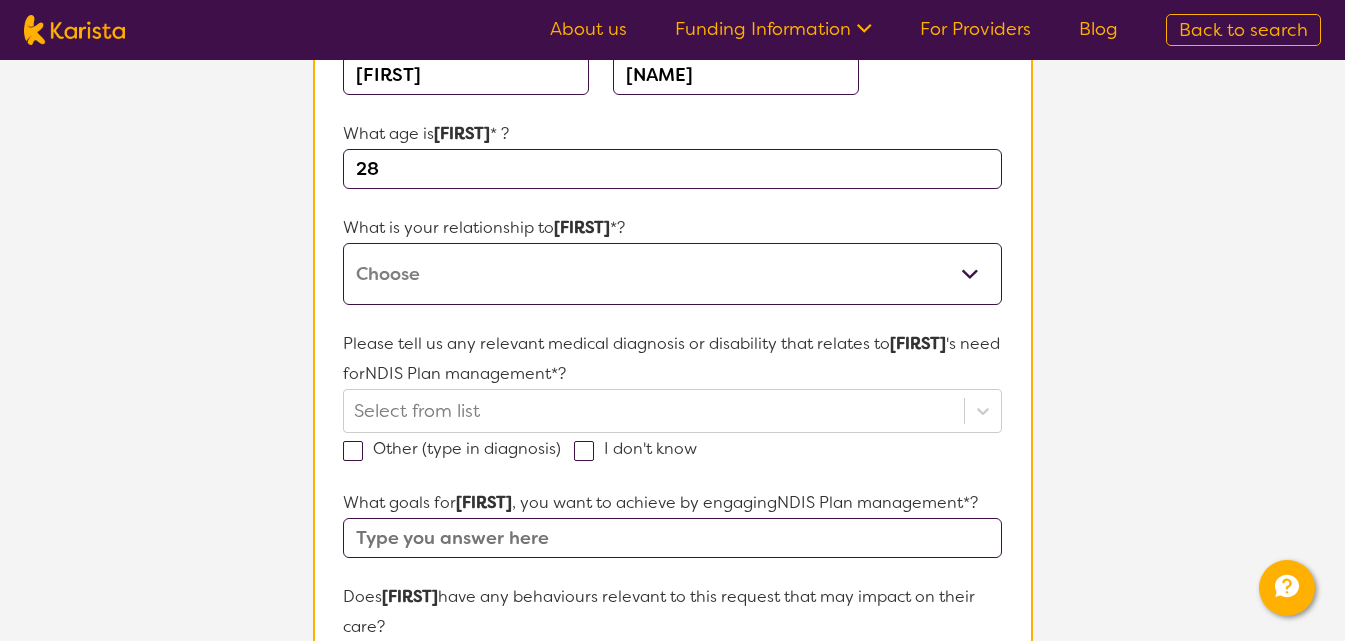 click on "This request is for myself I am their parent I am their child I am their spouse/partner I am their carer I am their Support Coordinator I am their Local Area Coordinator I am their Child Safety Officer I am their Aged Care Case Worker Other" at bounding box center [672, 274] 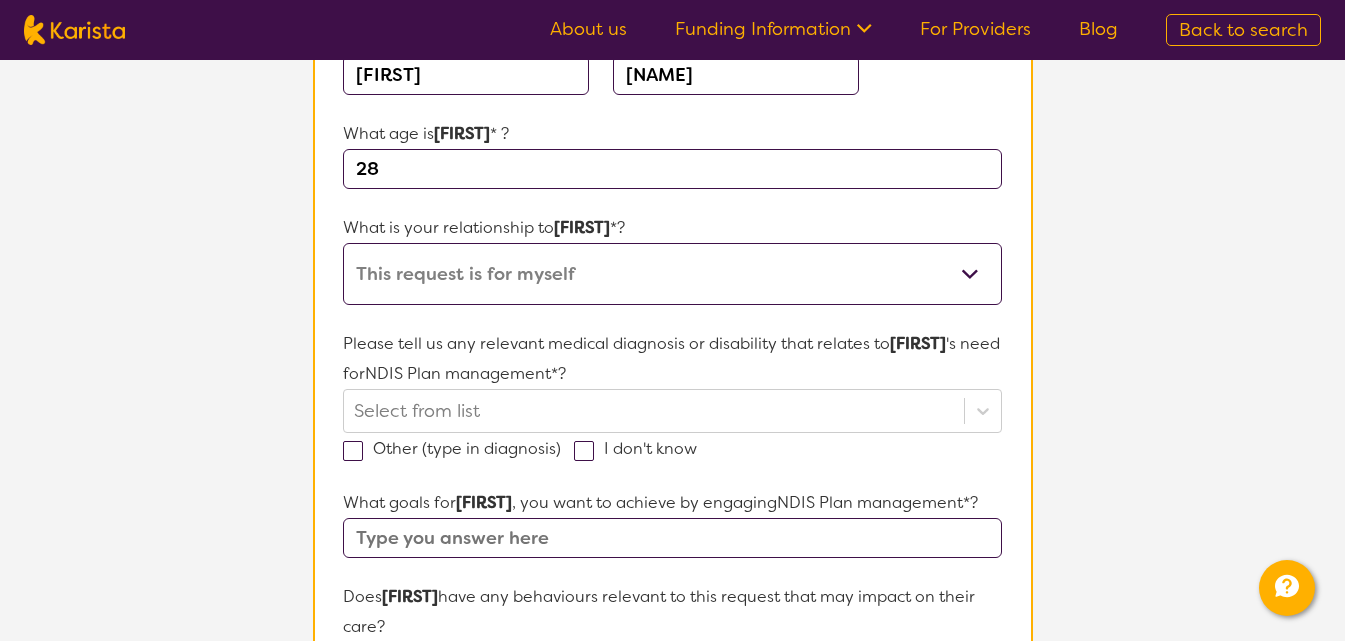 click on "This request is for myself I am their parent I am their child I am their spouse/partner I am their carer I am their Support Coordinator I am their Local Area Coordinator I am their Child Safety Officer I am their Aged Care Case Worker Other" at bounding box center [672, 274] 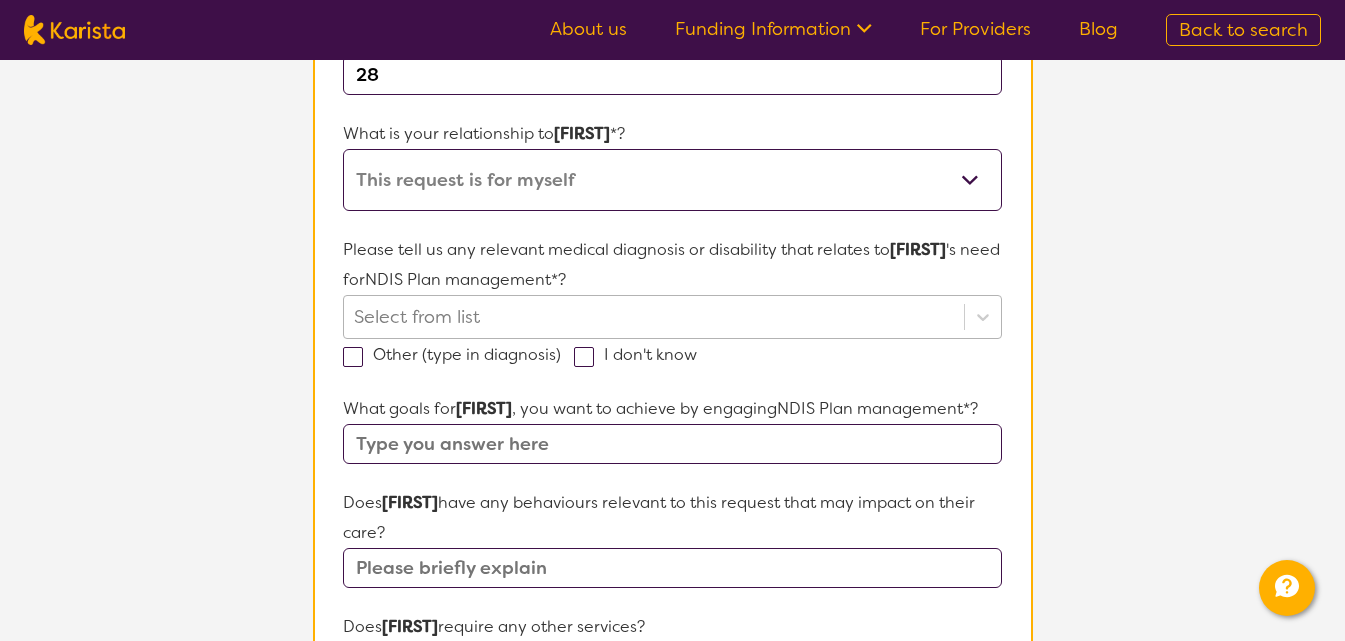 click on "Select from list" at bounding box center [672, 317] 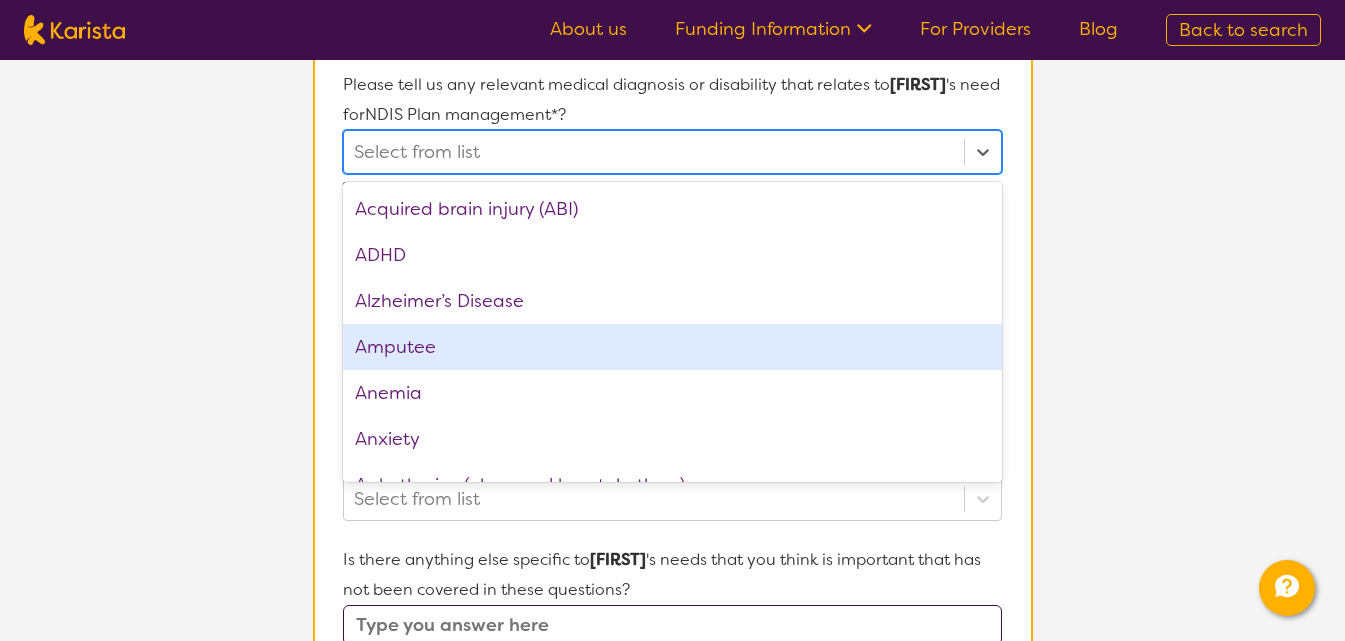 scroll, scrollTop: 608, scrollLeft: 0, axis: vertical 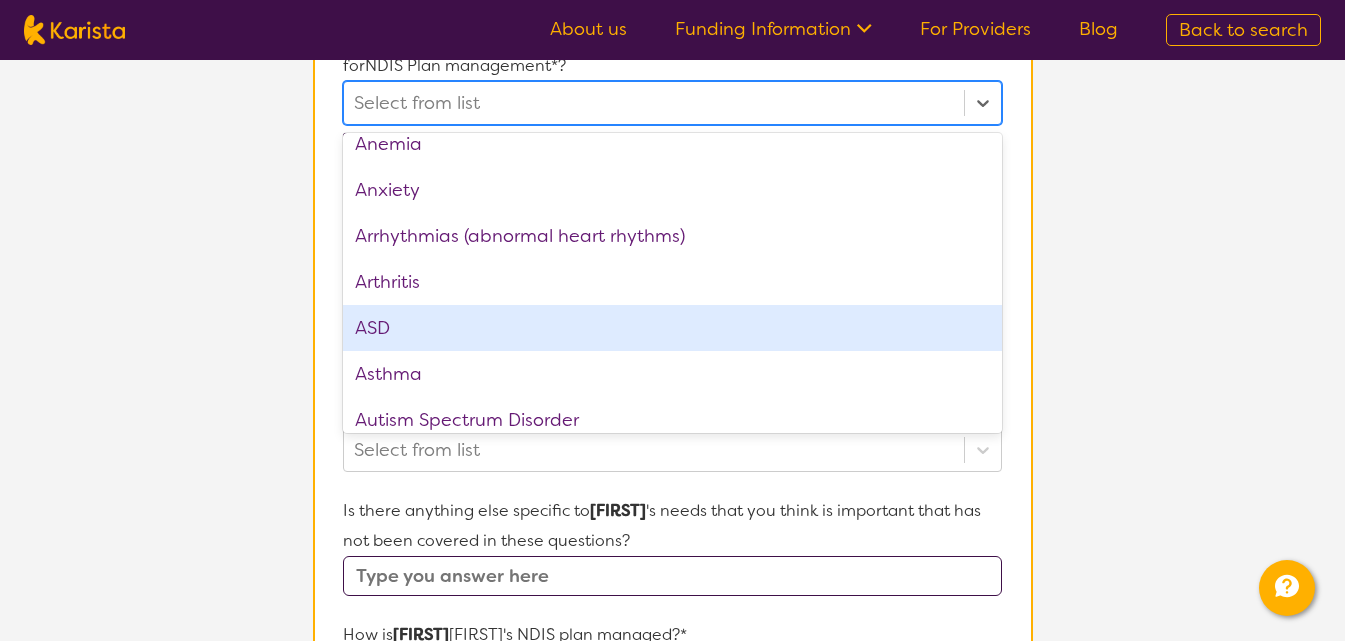 click on "ASD" at bounding box center [672, 328] 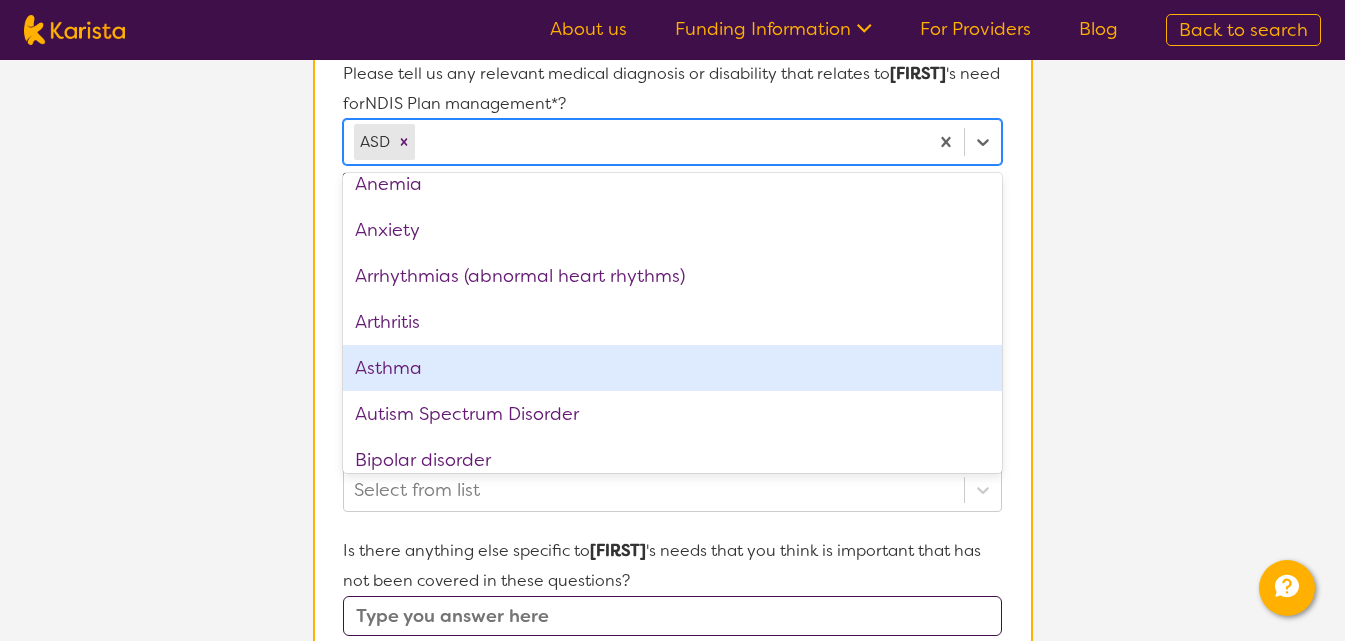 scroll, scrollTop: 508, scrollLeft: 0, axis: vertical 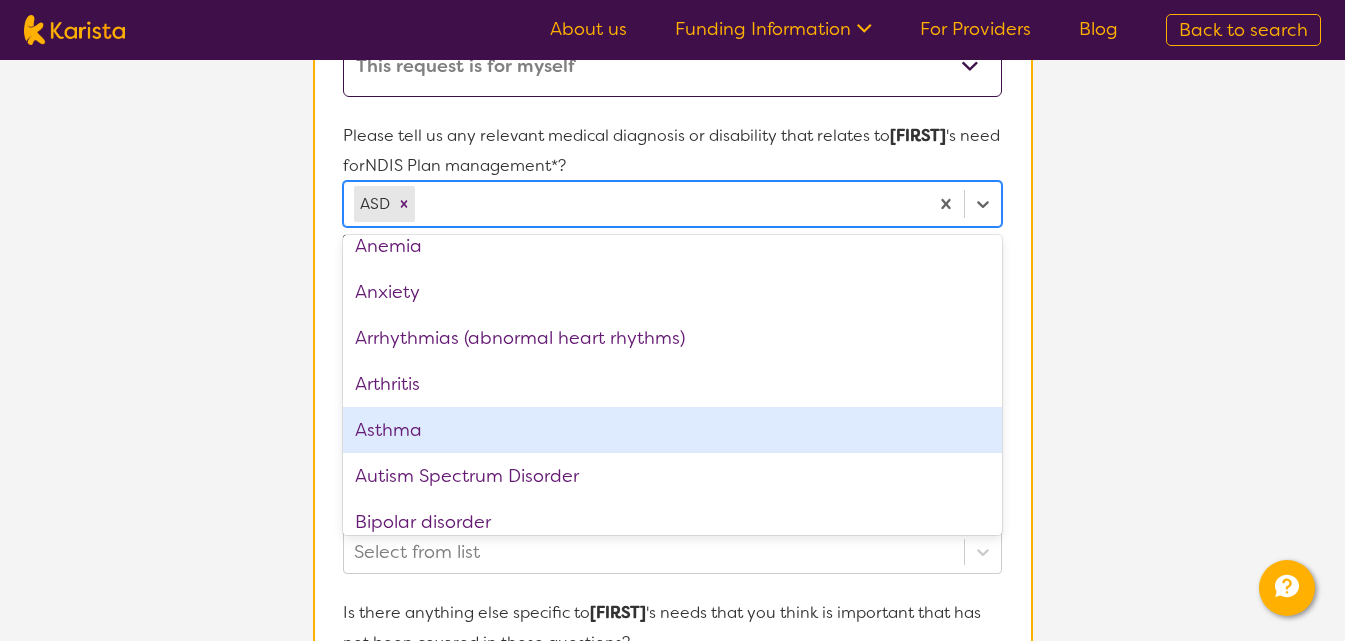 click on "[CITY] Campbelltown
L About You 2 Participant Details 3 Confirmation Participant Details & Service Preferences Name of participant First Name* [FIRST] Last Name [LAST] What age is [FIRST] * ? 28 What is your relationship to [FIRST] *? This request is for myself I am their parent I am their child I am their spouse/partner I am their carer I am their Support Coordinator I am their Local Area Coordinator I am their Child Safety Officer I am their Aged Care Case Worker Other Please tell us any relevant medical diagnosis or disability that relates to [FIRST]'s need for NDIS Plan management *? option ASD, selected. option Asthma focused, 9 of 74. 74 results available. Use Up and Down to choose options, press Enter to select the currently focused option, press Escape to exit the menu, press Tab to select the option and exit the menu. ASD Acquired brain injury (ABI) ADHD Alzheimer’s Disease Amputee Anemia Anxiety Arrhythmias (abnormal heart rhythms) Arthritis Asthma Autism Spectrum Disorder Bipolar disorder Bowel issues Cancer" at bounding box center (672, 419) 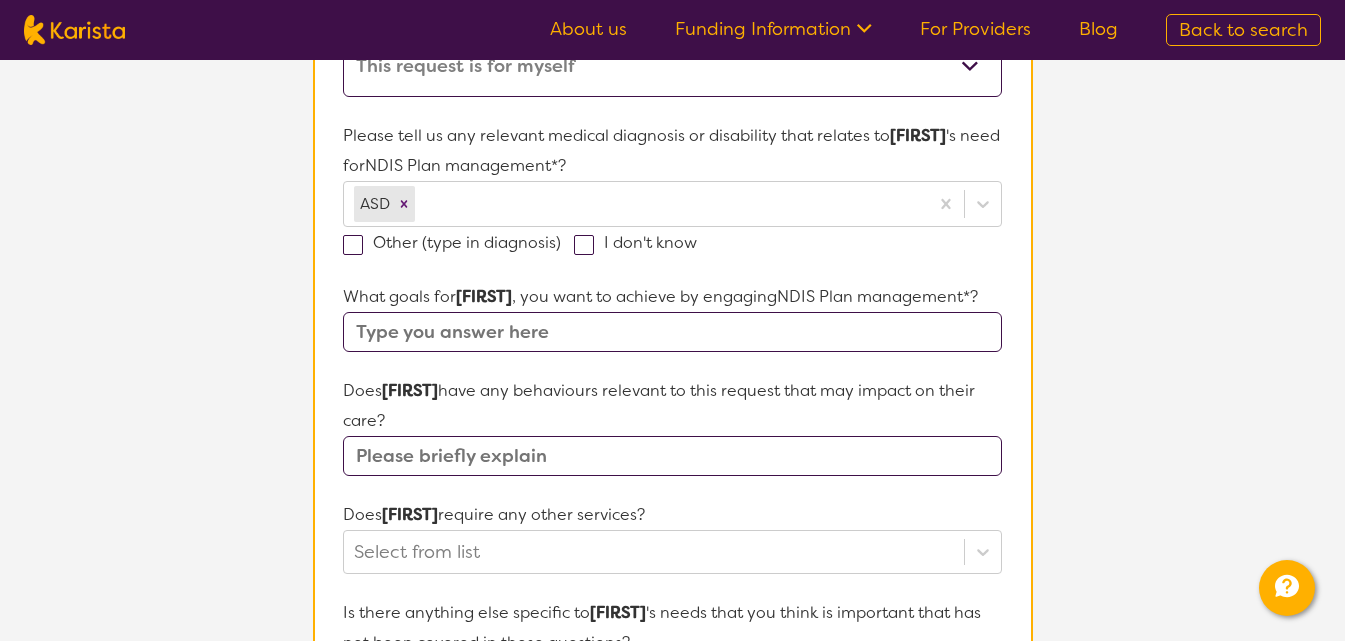 click at bounding box center (672, 332) 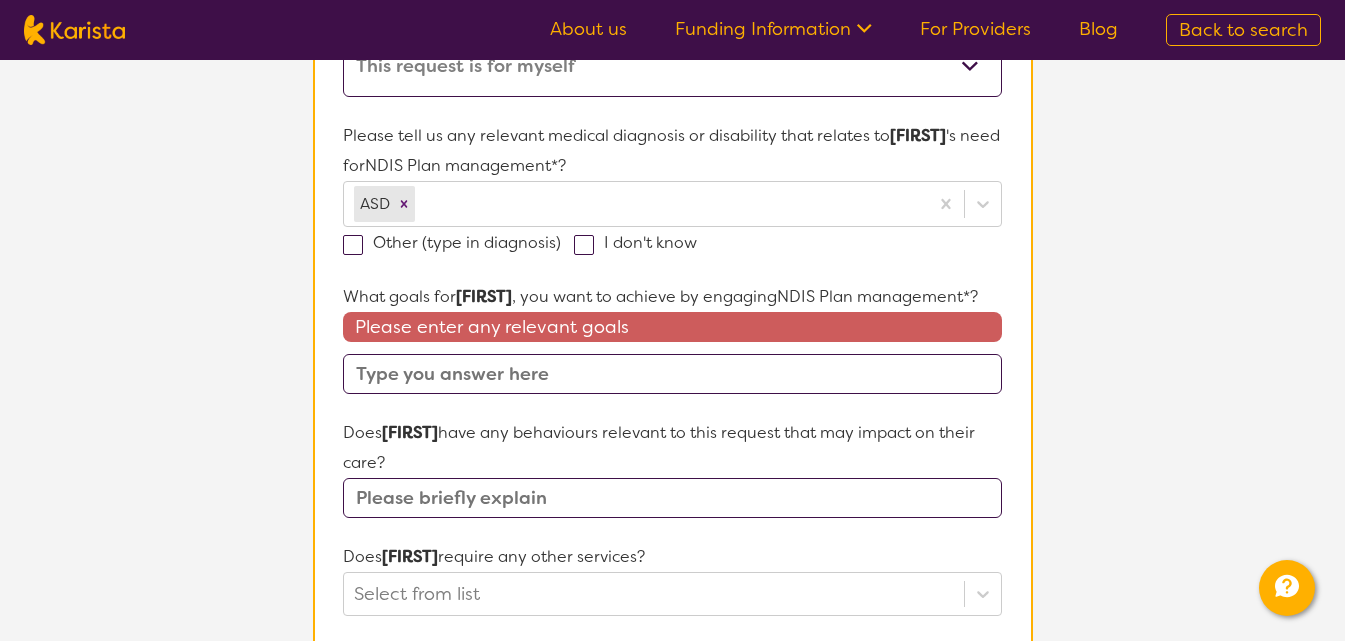 click at bounding box center [672, 374] 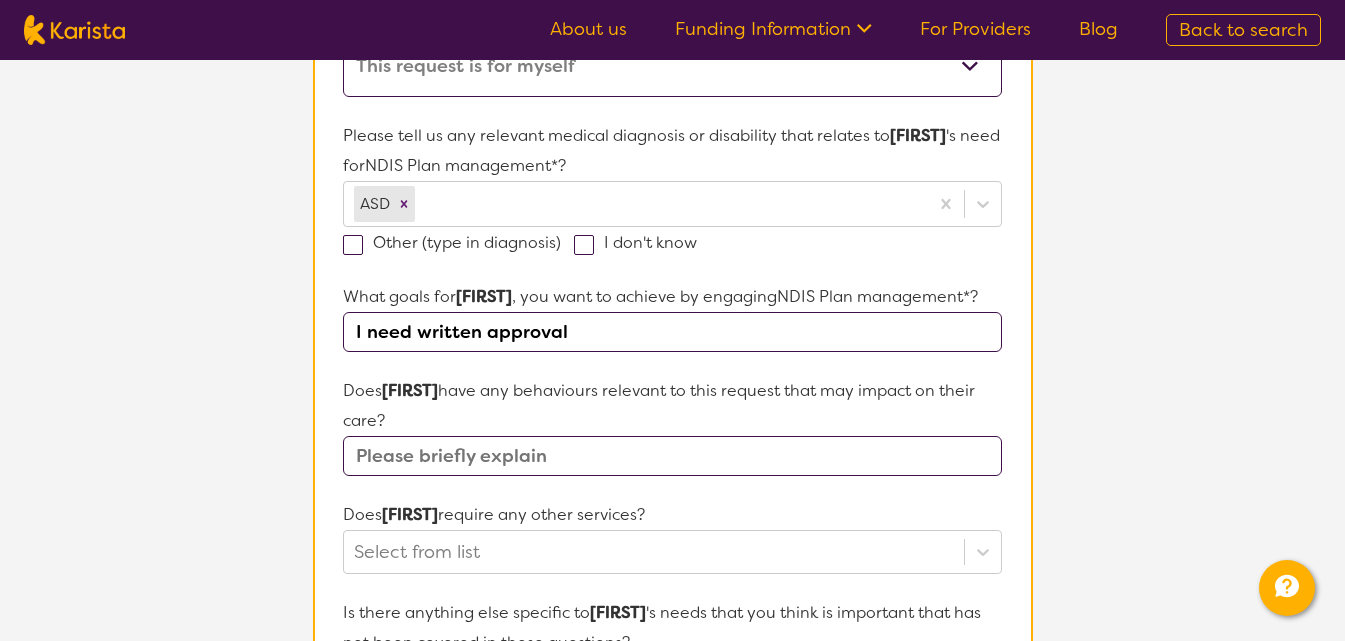 type on "I need written approval" 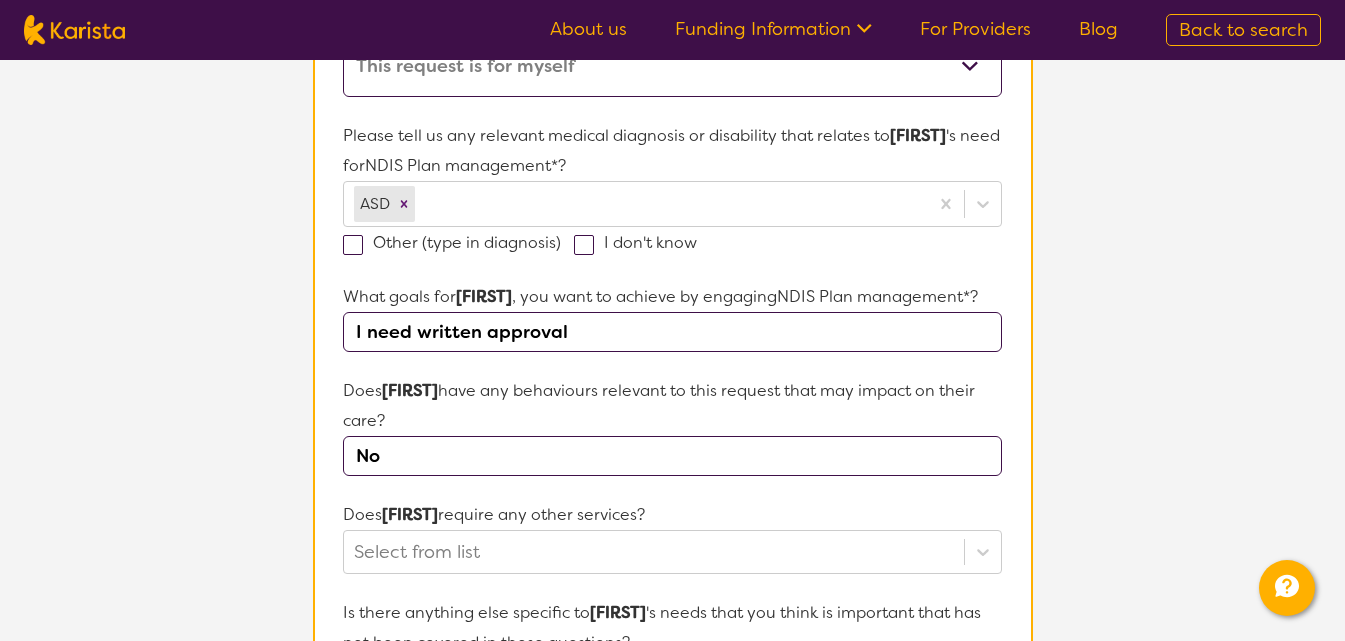 type on "No" 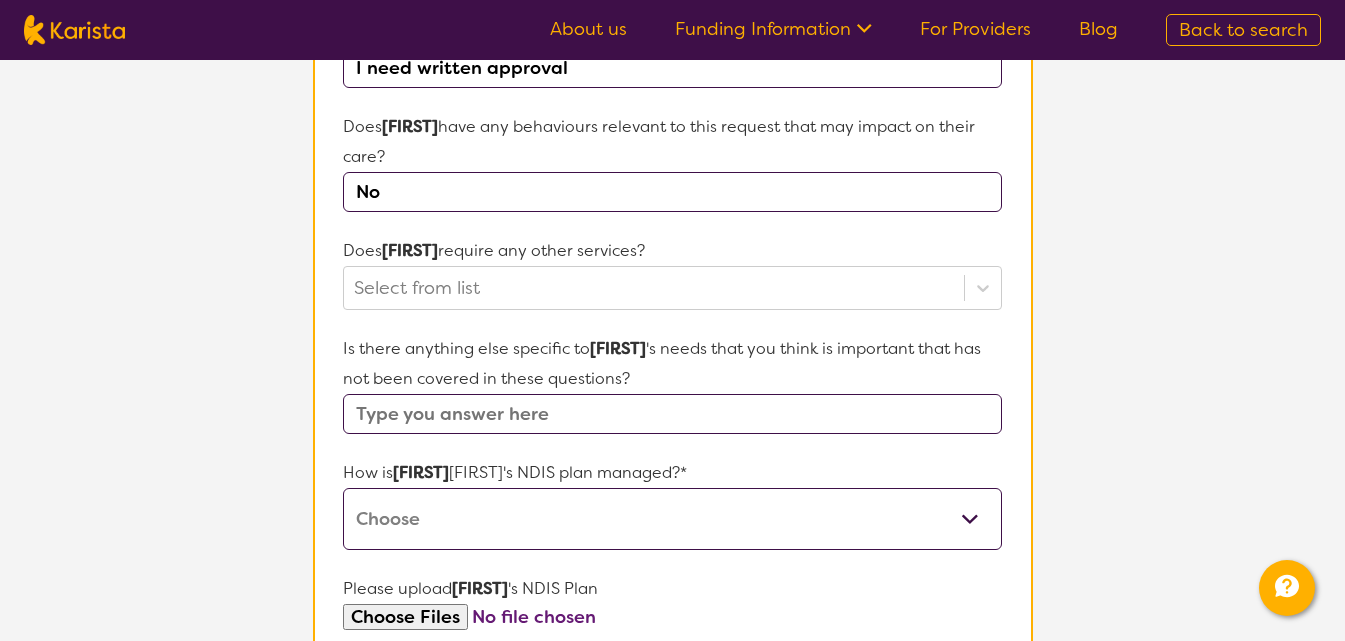 scroll, scrollTop: 808, scrollLeft: 0, axis: vertical 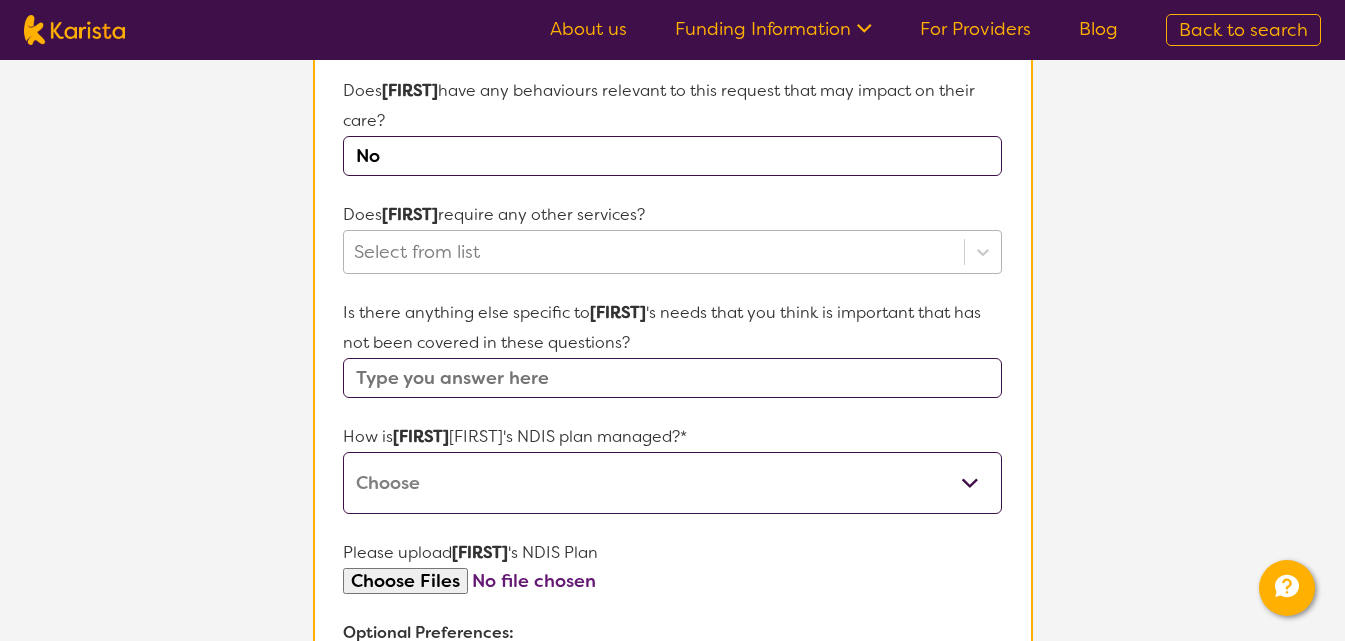 click at bounding box center [653, 252] 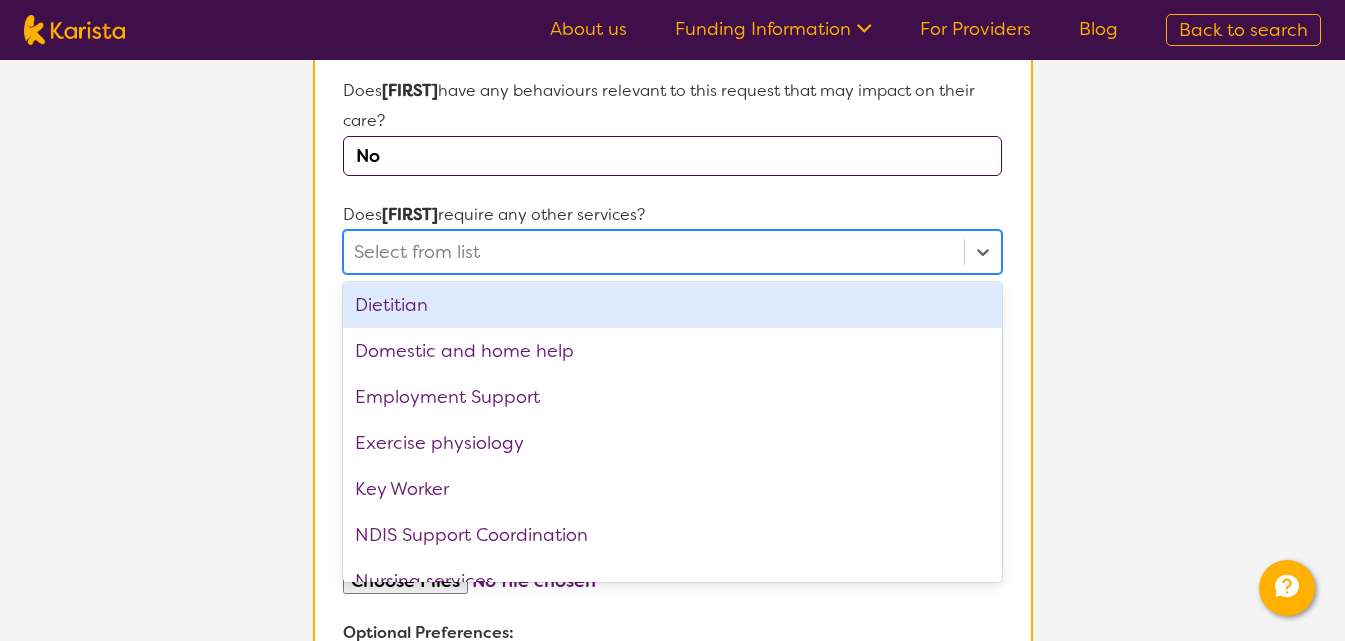 scroll, scrollTop: 0, scrollLeft: 0, axis: both 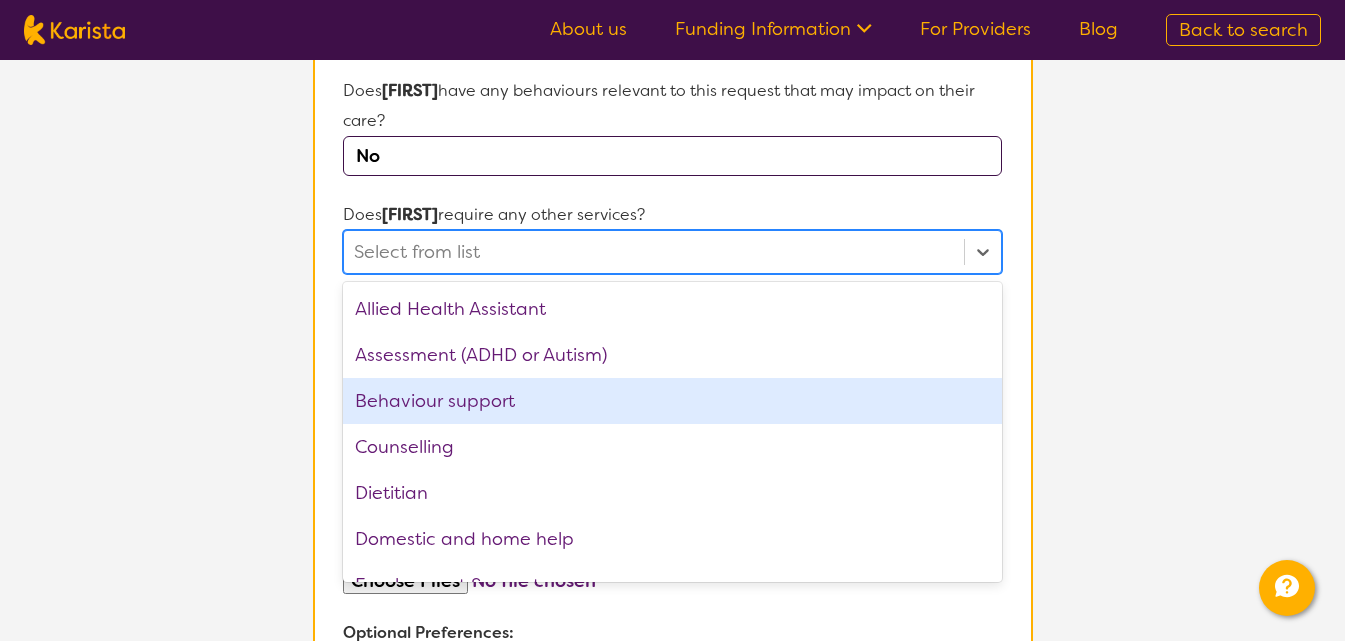 click on "L About You 2 Participant Details 3 Confirmation Participant Details & Service Preferences Name of participant First Name* [FIRST] Last Name [LAST] What age is [NAME] * ? [AGE] What is your relationship to [NAME] *? This request is for myself I am their parent I am their child I am their spouse/partner I am their carer I am their Support Coordinator I am their Local Area Coordinator I am their Child Safety Officer I am their Aged Care Case Worker Other Please tell us any relevant medical diagnosis or disability that relates to [NAME]'s need for NDIS Plan management *? ASD Other (type in diagnosis) I don't know What goals for [NAME], you want to achieve by engaging NDIS Plan management *? I need written approval Does [NAME] have any behaviours relevant to this request that may impact on their care? No Does [NAME] require any other services? Select from list Allied Health Assistant Assessment (ADHD or Autism) Behaviour support Counselling Dietitian Domestic and home help Employment Support" at bounding box center [672, 119] 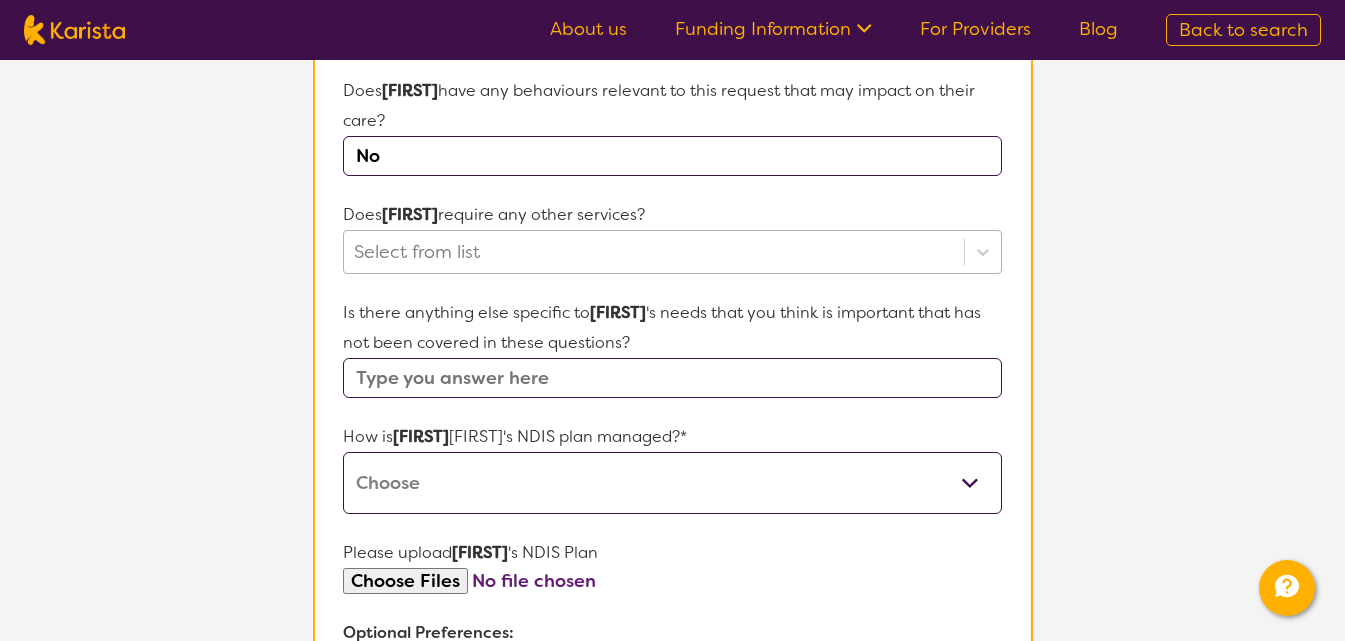 click at bounding box center [653, 252] 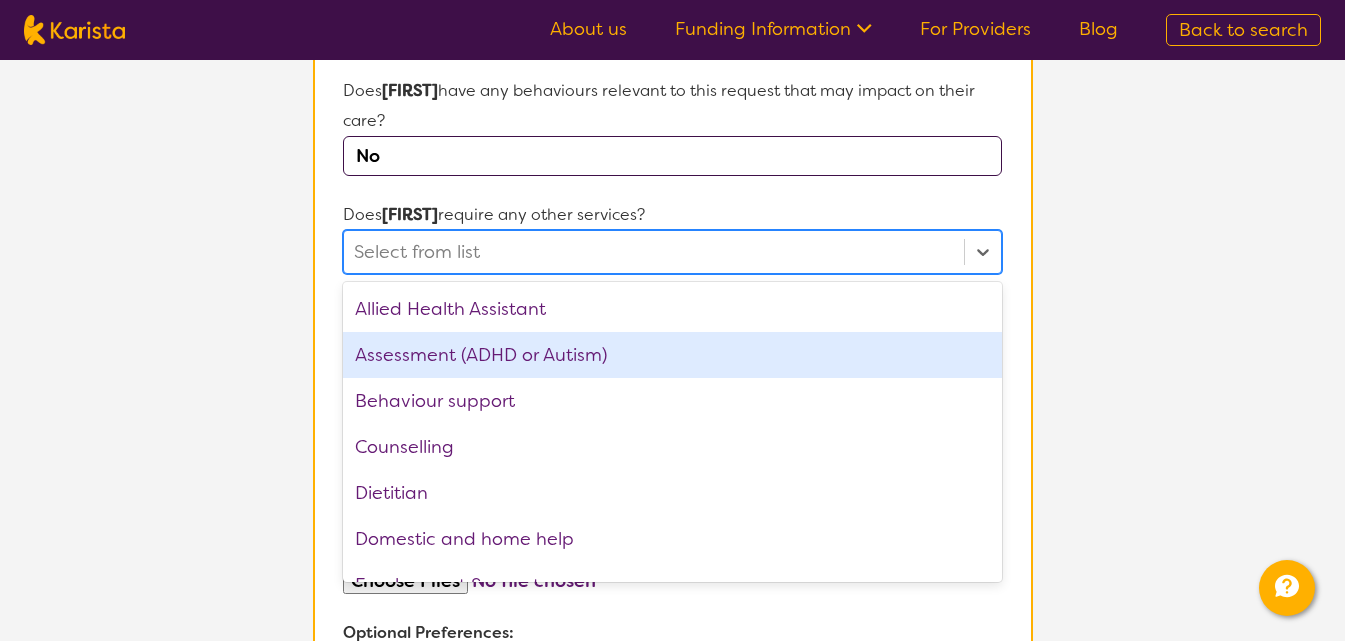 drag, startPoint x: 87, startPoint y: 356, endPoint x: 120, endPoint y: 359, distance: 33.13608 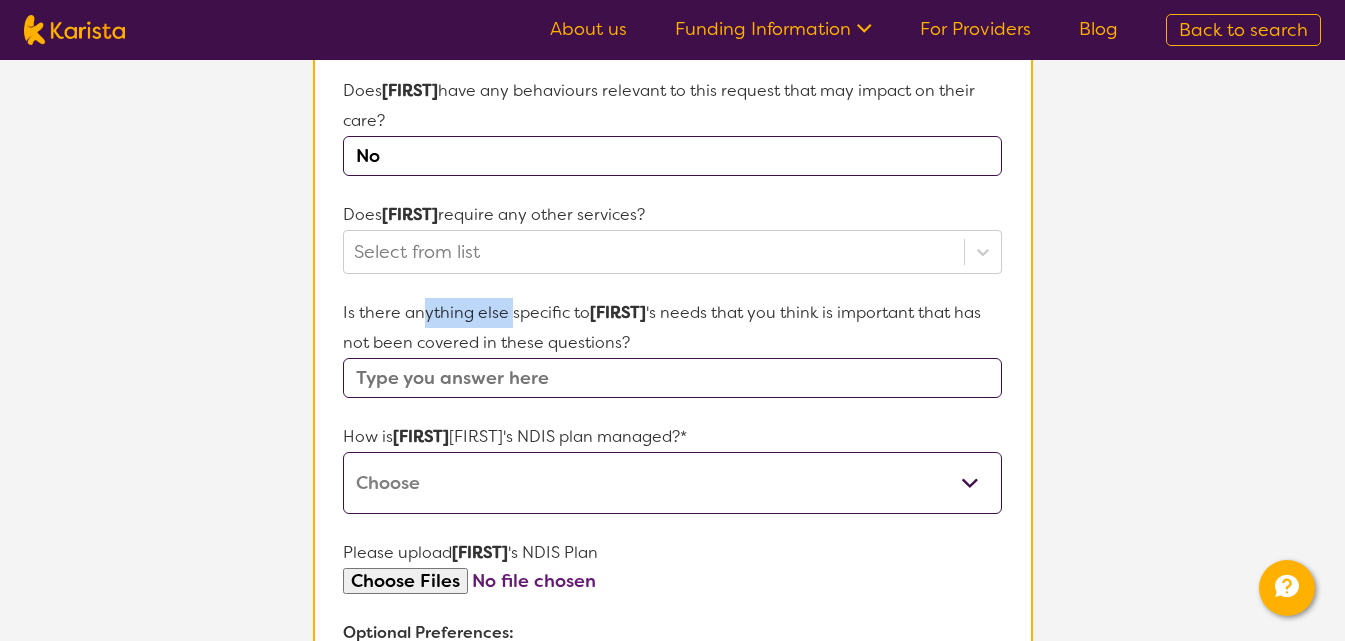 drag, startPoint x: 471, startPoint y: 308, endPoint x: 510, endPoint y: 325, distance: 42.544094 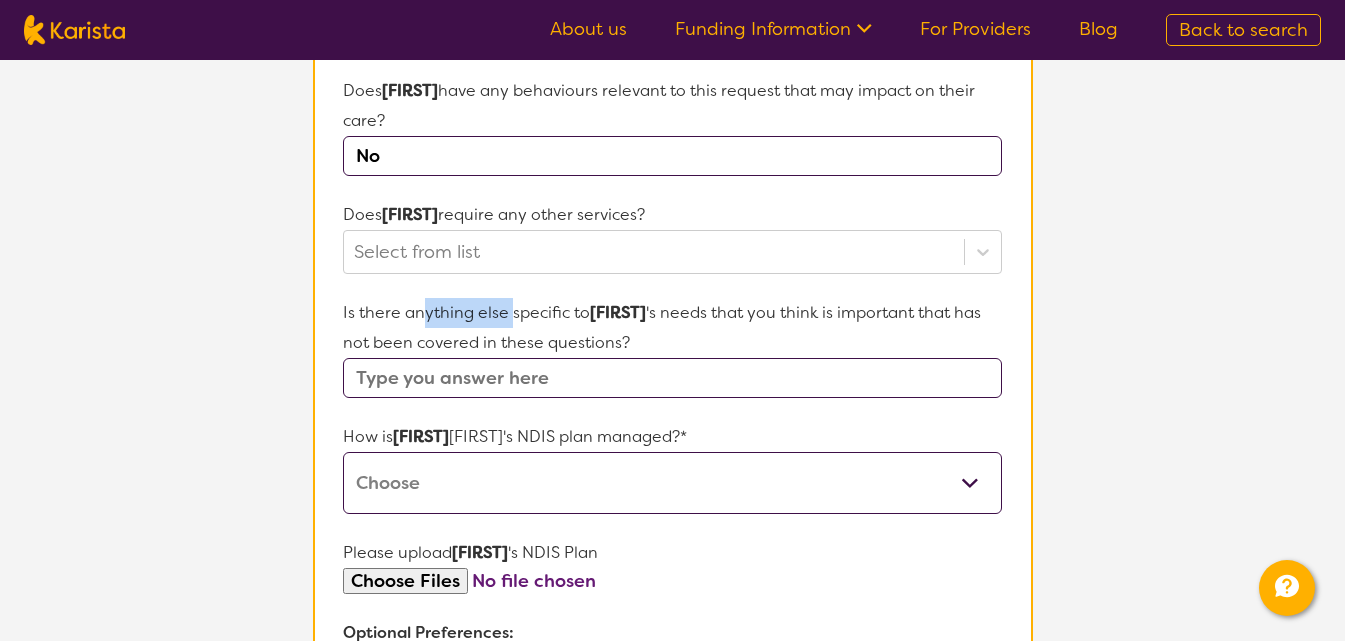 click on "Is there anything else specific to [FIRST]'s needs that you think is important that has not been covered in these questions?" at bounding box center [672, 328] 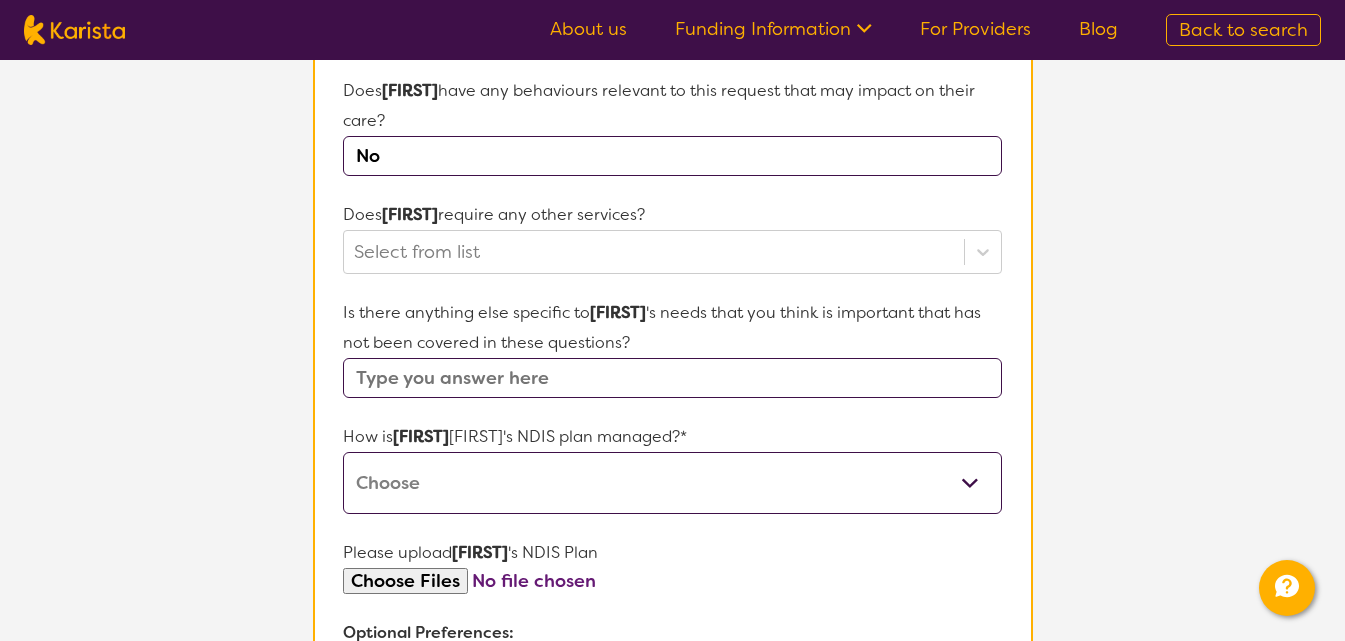 click at bounding box center [672, 378] 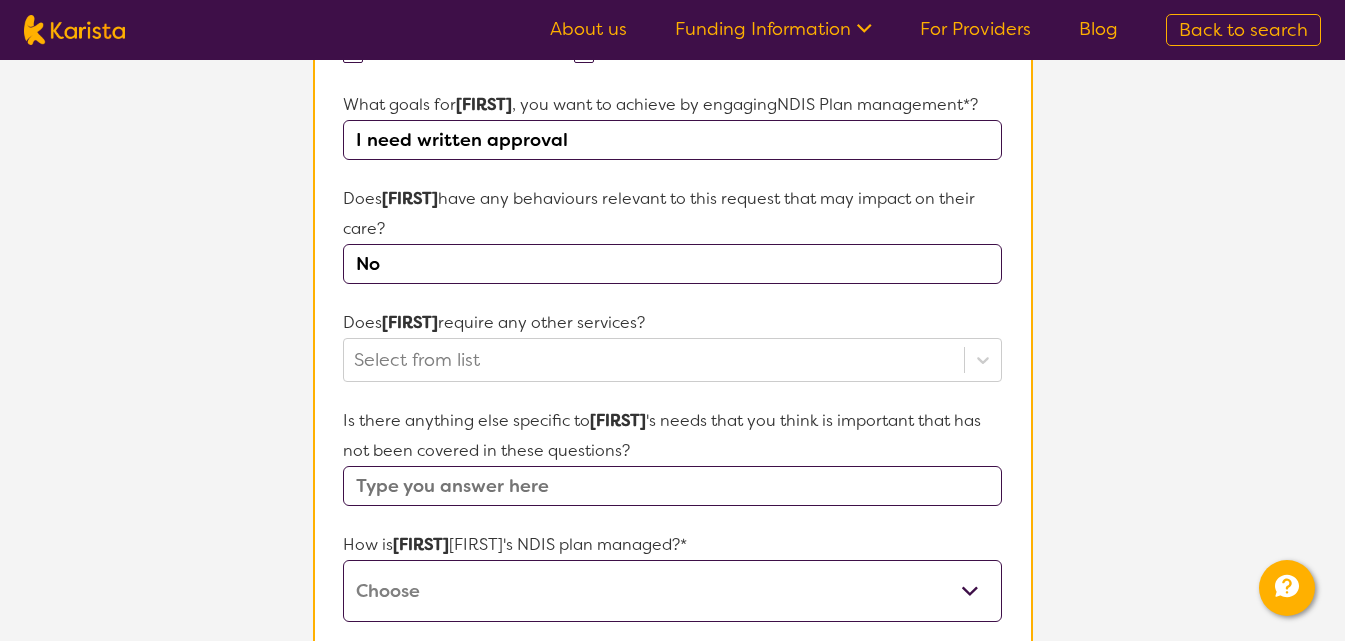 scroll, scrollTop: 508, scrollLeft: 0, axis: vertical 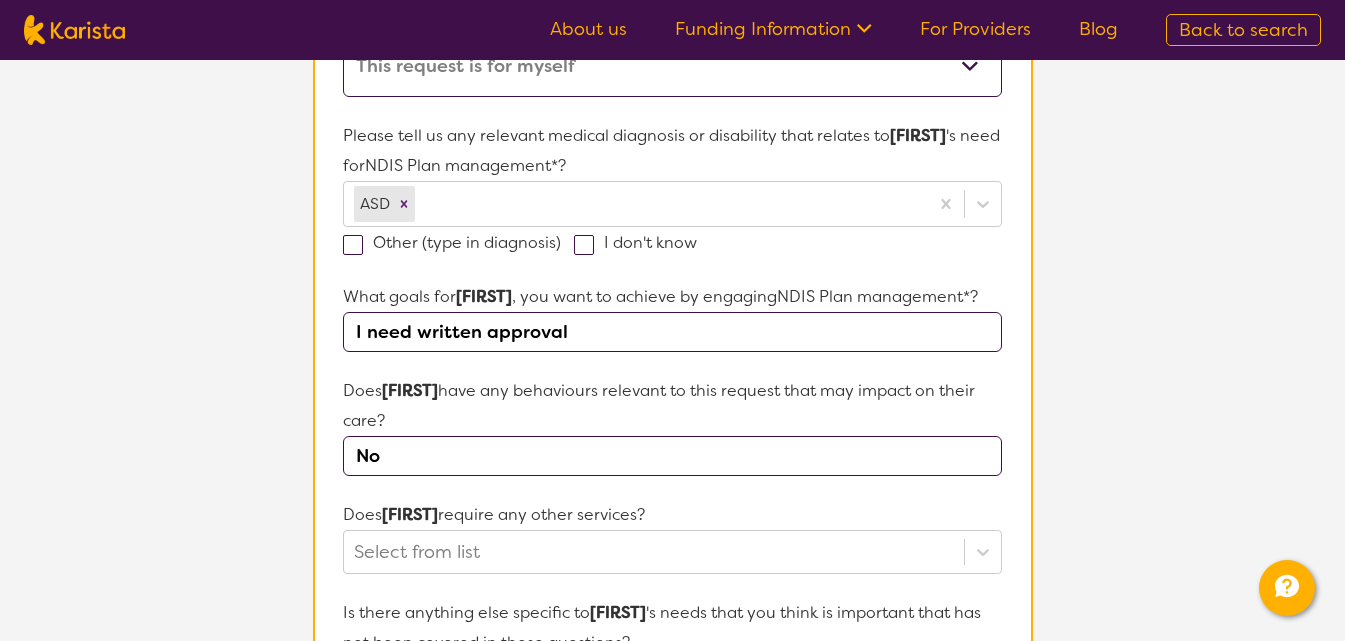 click on "I need written approval" at bounding box center (672, 332) 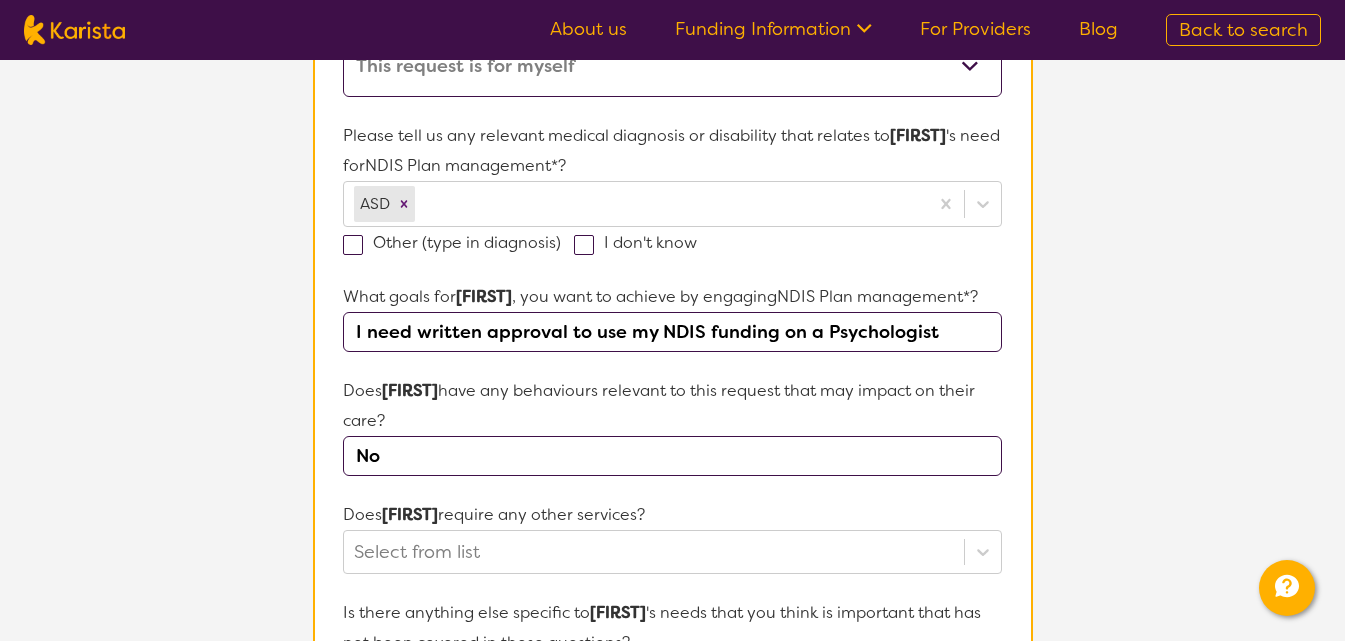 click on "I need written approval to use my NDIS funding on a Psychologist" at bounding box center [672, 332] 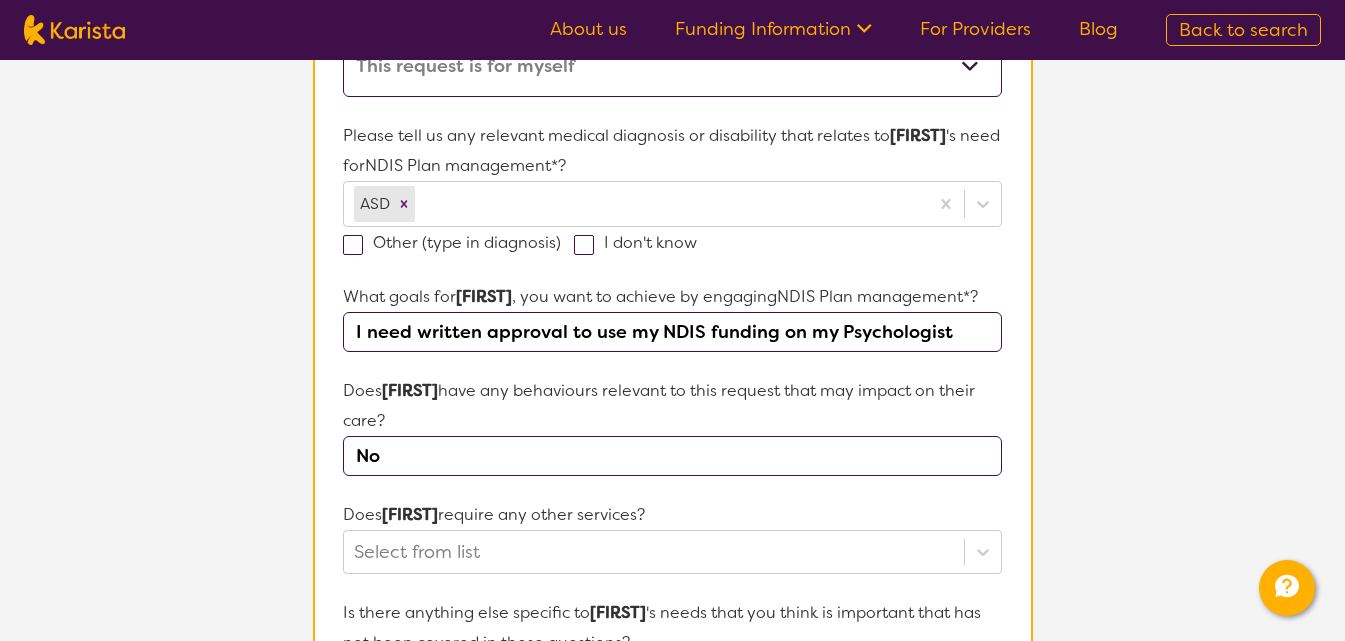 click on "I need written approval to use my NDIS funding on my Psychologist" at bounding box center (672, 332) 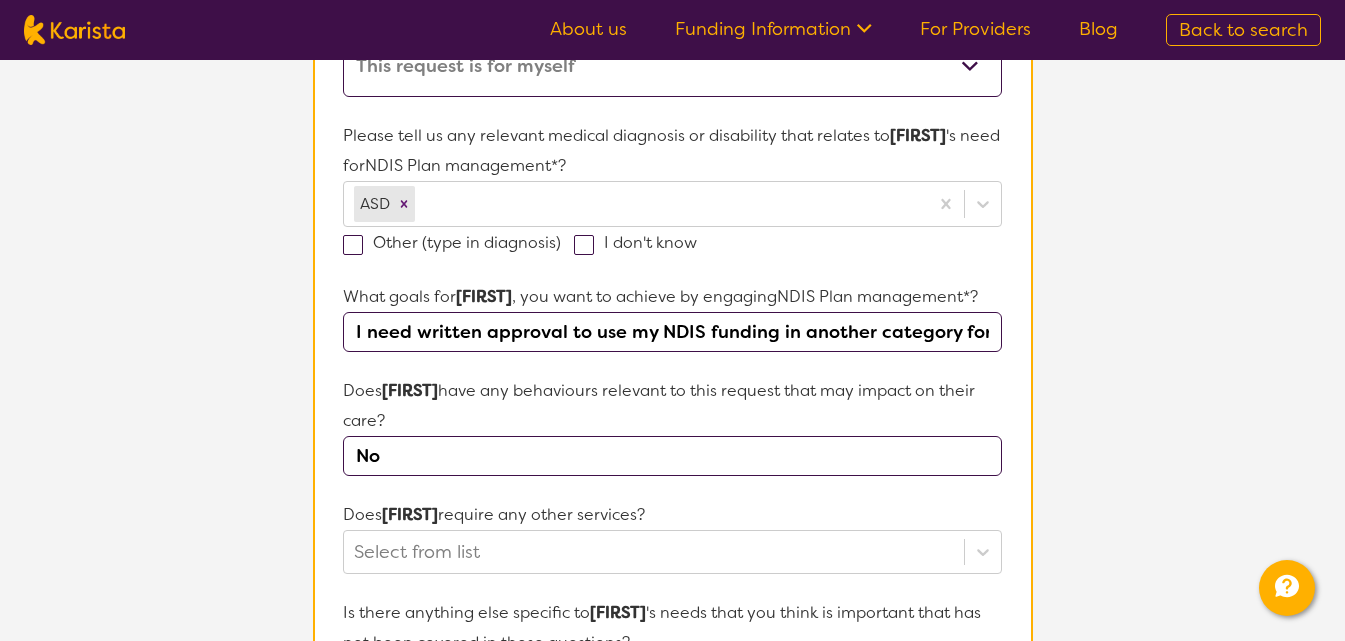 scroll, scrollTop: 0, scrollLeft: 136, axis: horizontal 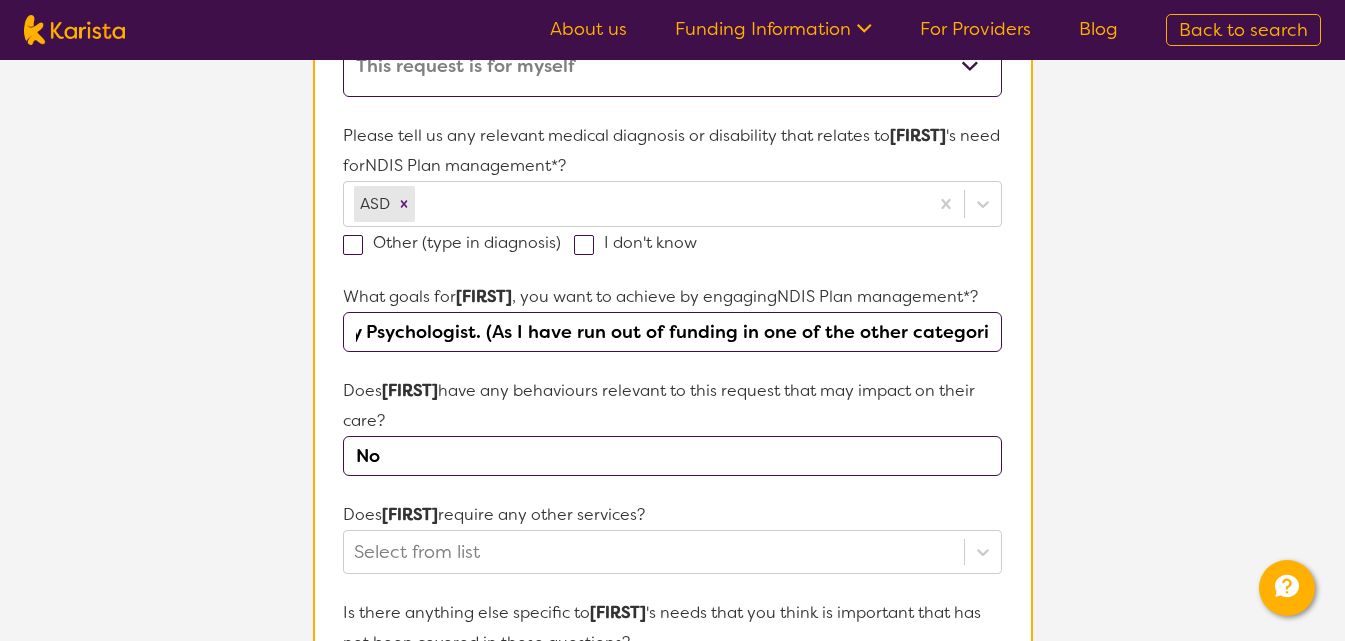 type on "I need written approval to use my NDIS funding in another category for my Psychologist. (As I have run out of funding in one of the other categories)" 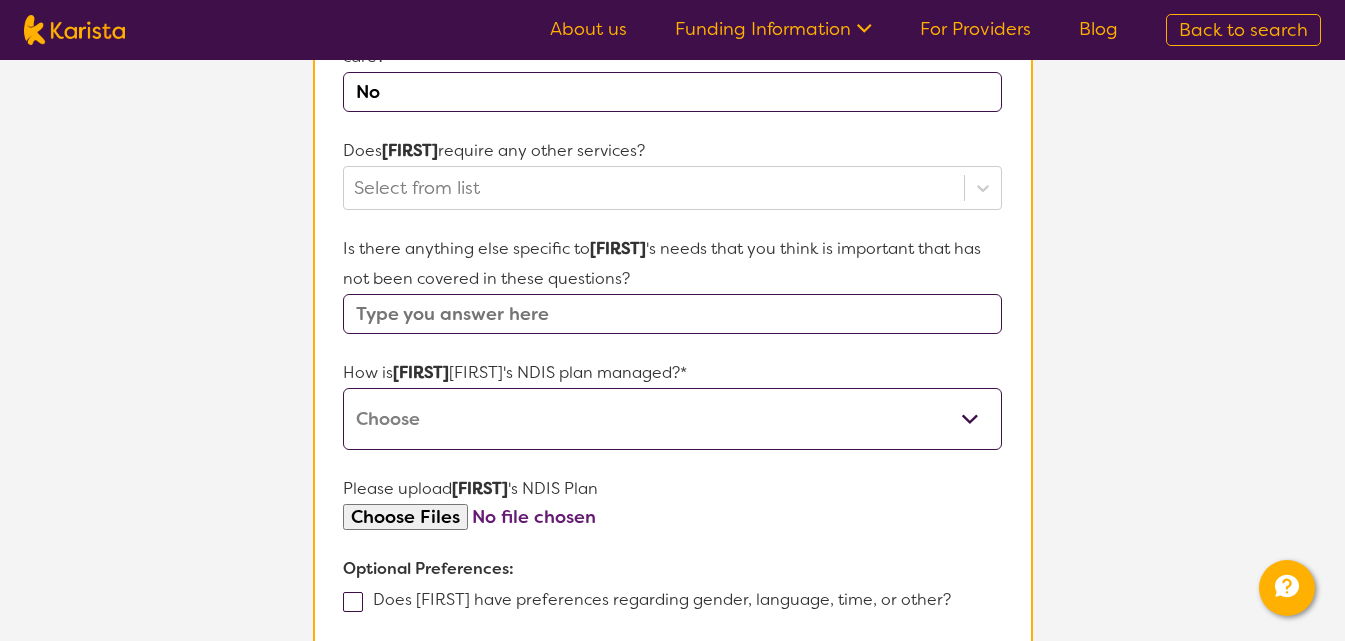 scroll, scrollTop: 908, scrollLeft: 0, axis: vertical 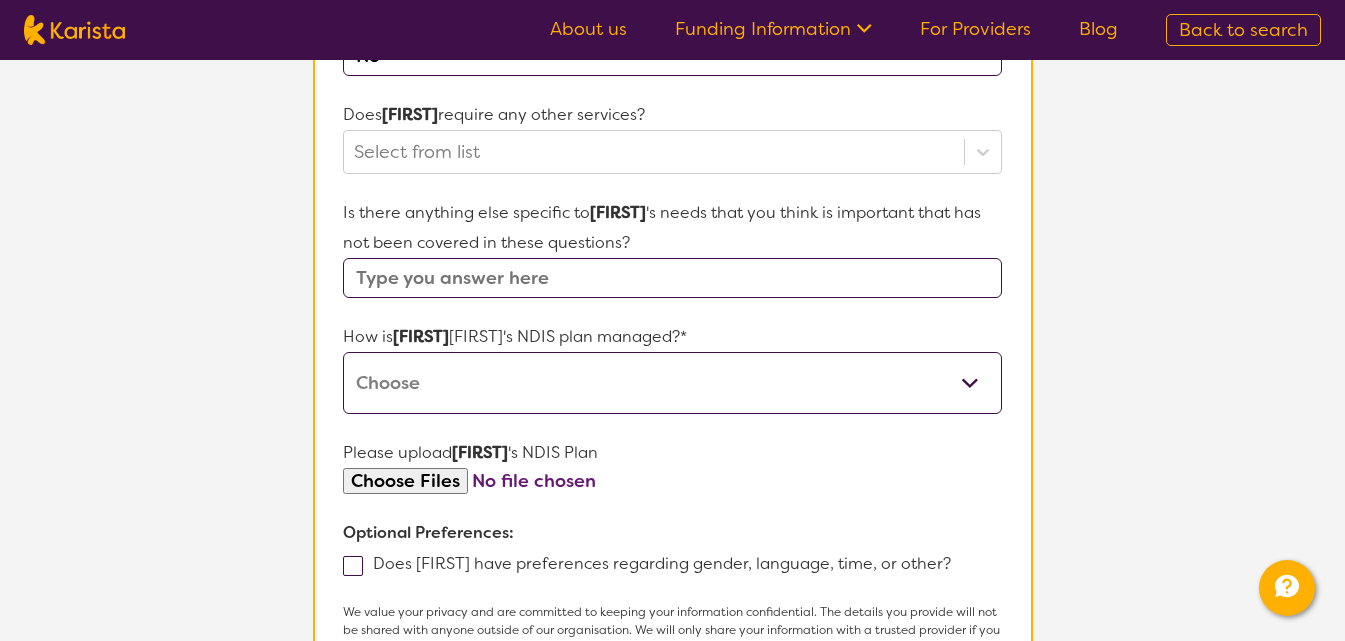 click at bounding box center (672, 278) 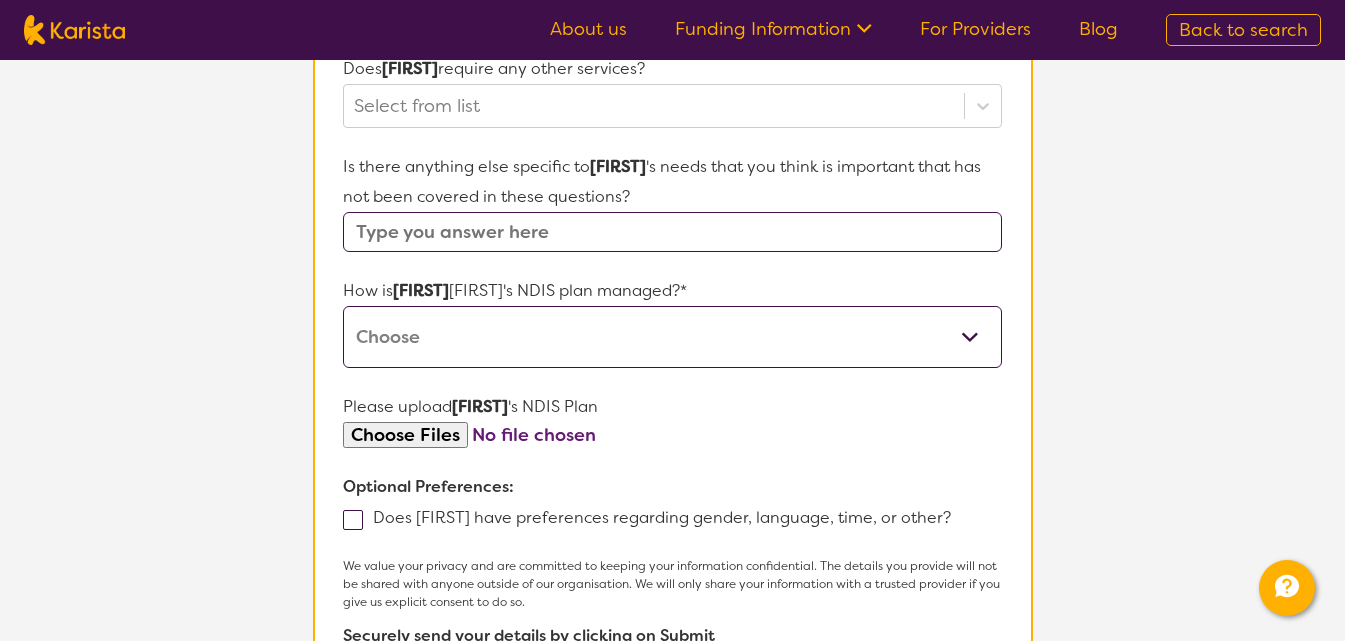 scroll, scrollTop: 908, scrollLeft: 0, axis: vertical 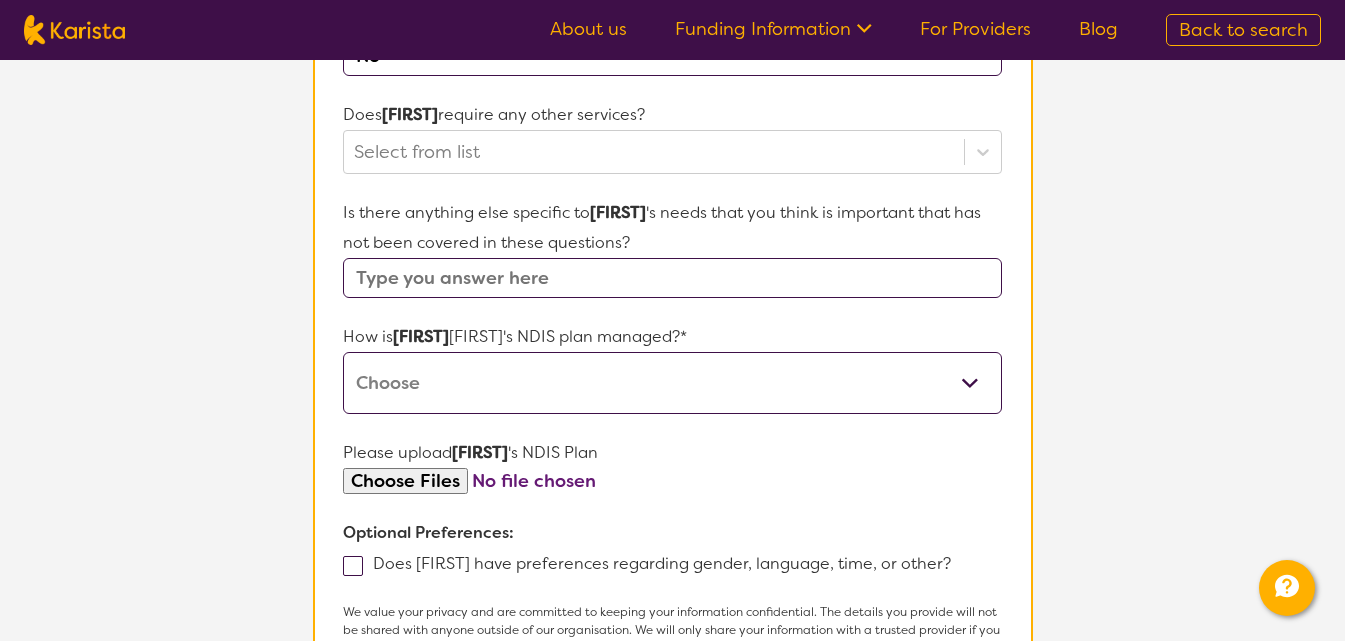 type on "N" 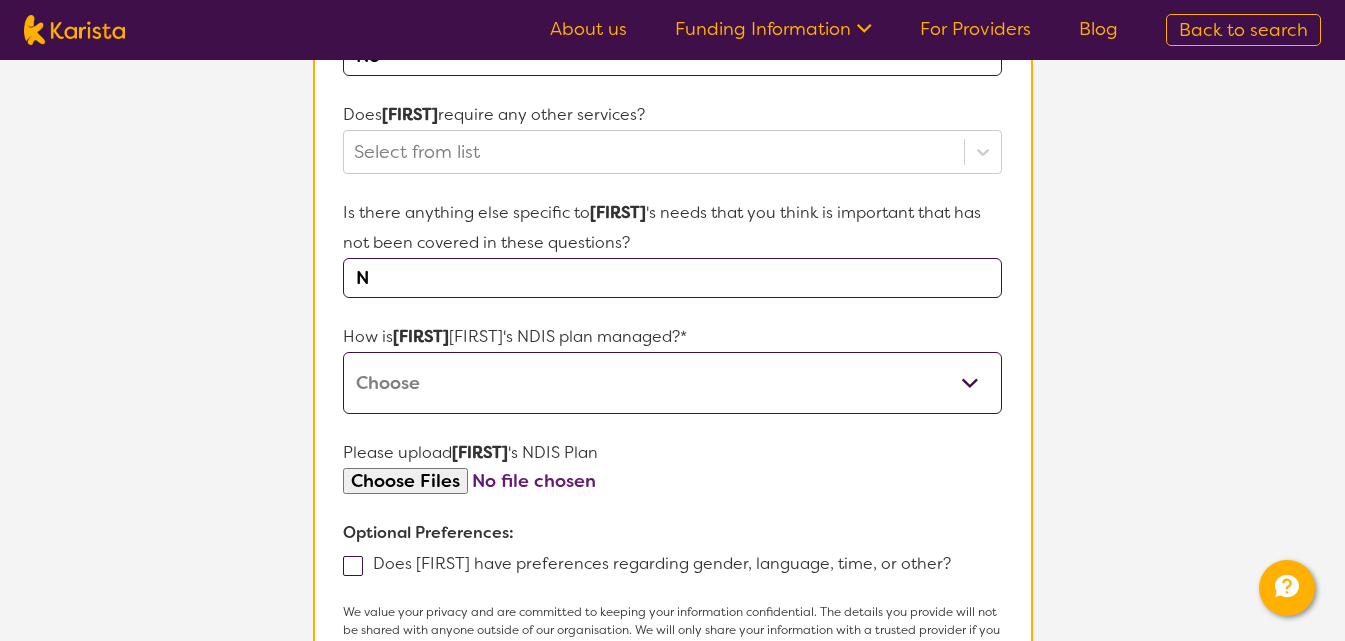 type 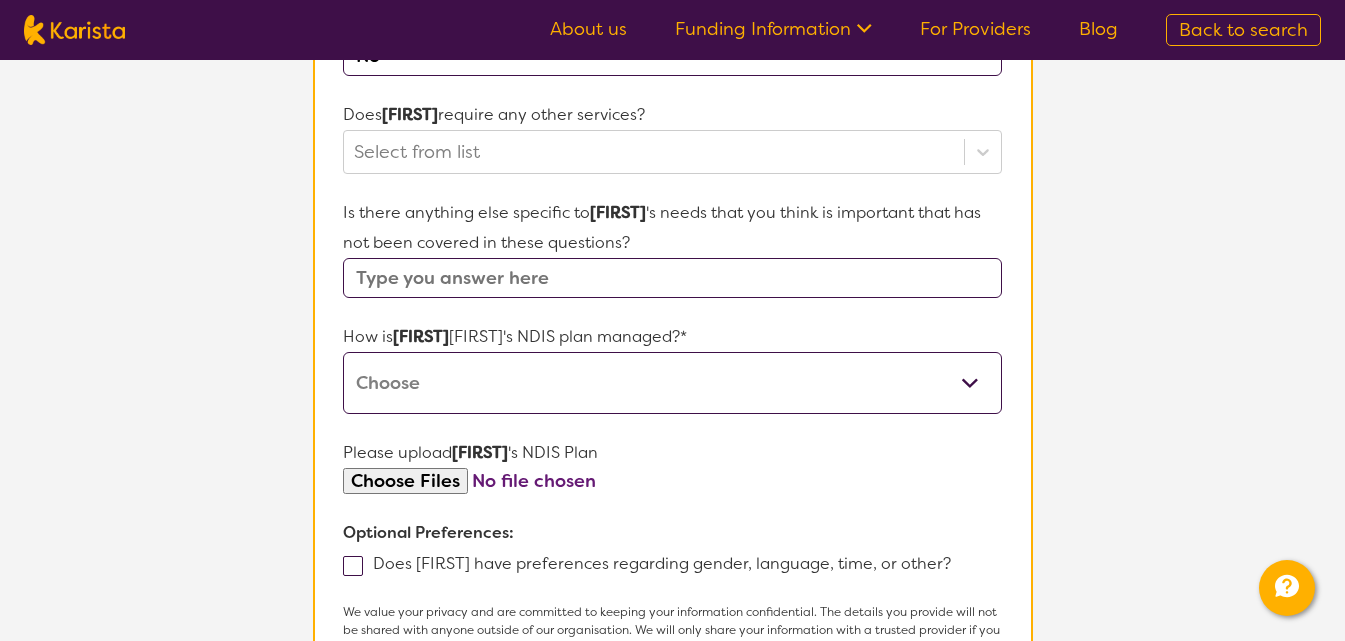 click on "Self-managed NDIS plan Managed by a registered plan management provider (not the NDIA) Agency-managed (by the NDIA) I'm not sure" at bounding box center [672, 383] 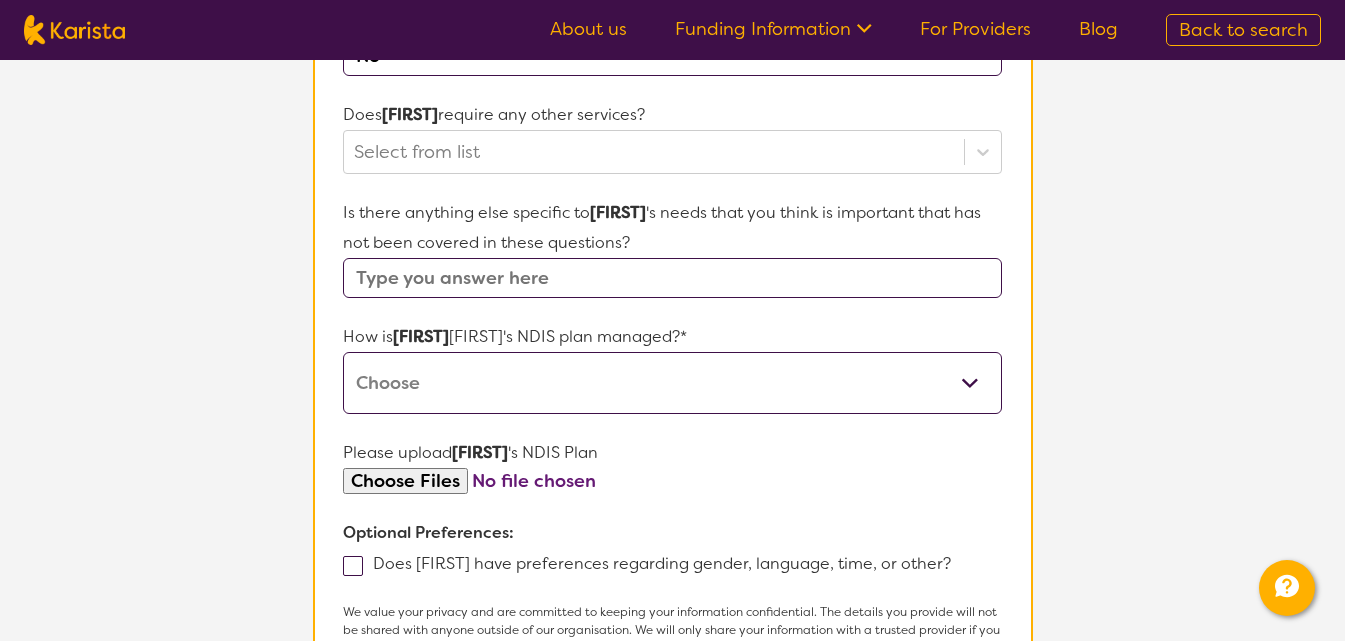 select on "Plan Managed" 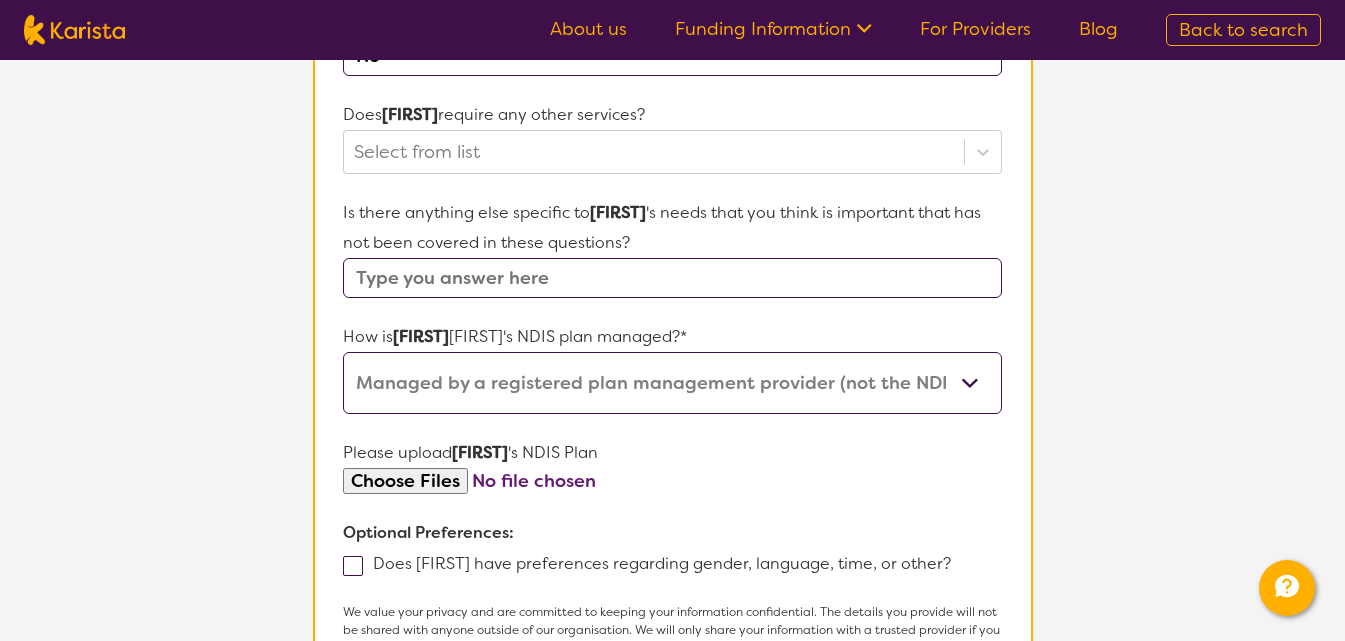 click on "Self-managed NDIS plan Managed by a registered plan management provider (not the NDIA) Agency-managed (by the NDIA) I'm not sure" at bounding box center [672, 383] 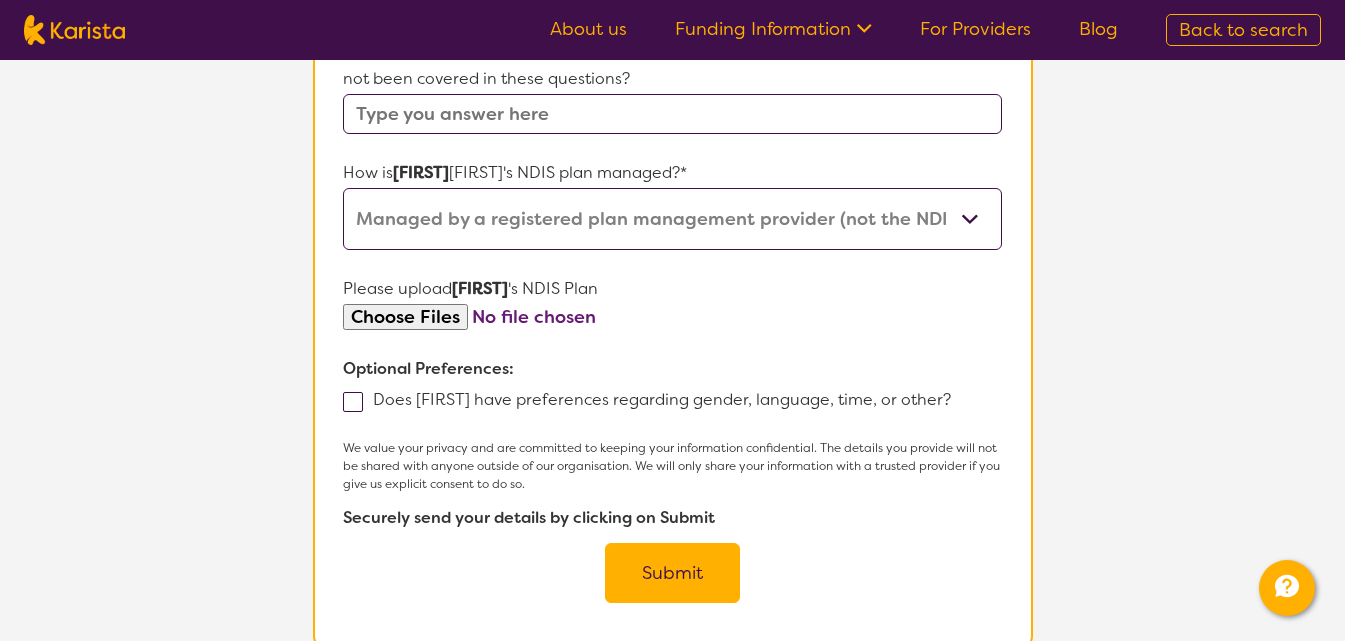 scroll, scrollTop: 1108, scrollLeft: 0, axis: vertical 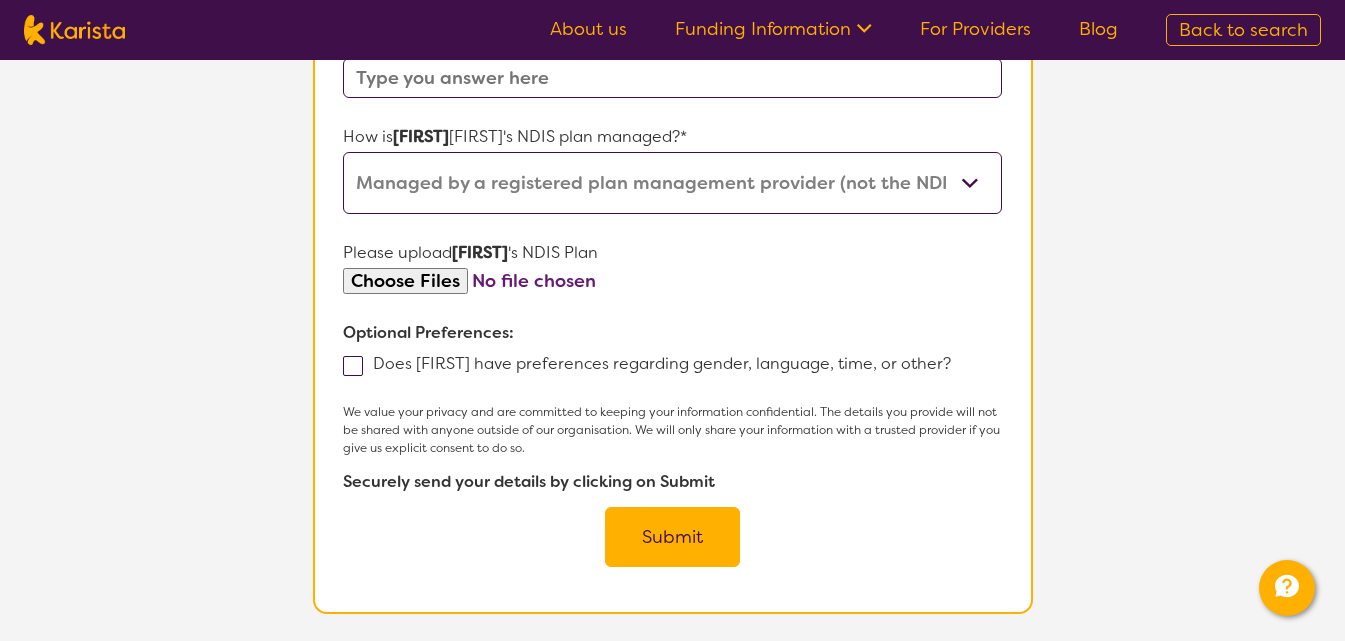 click at bounding box center (672, 281) 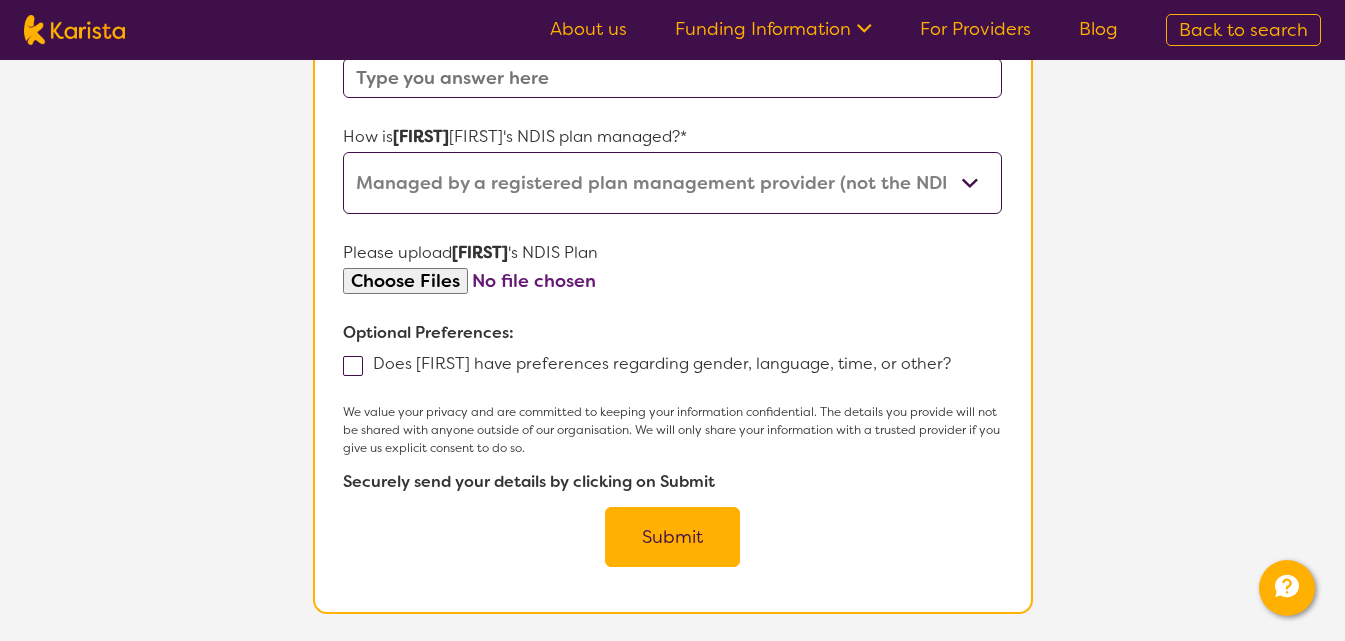 type on "C:\fakepath\20221206_130621.jpg" 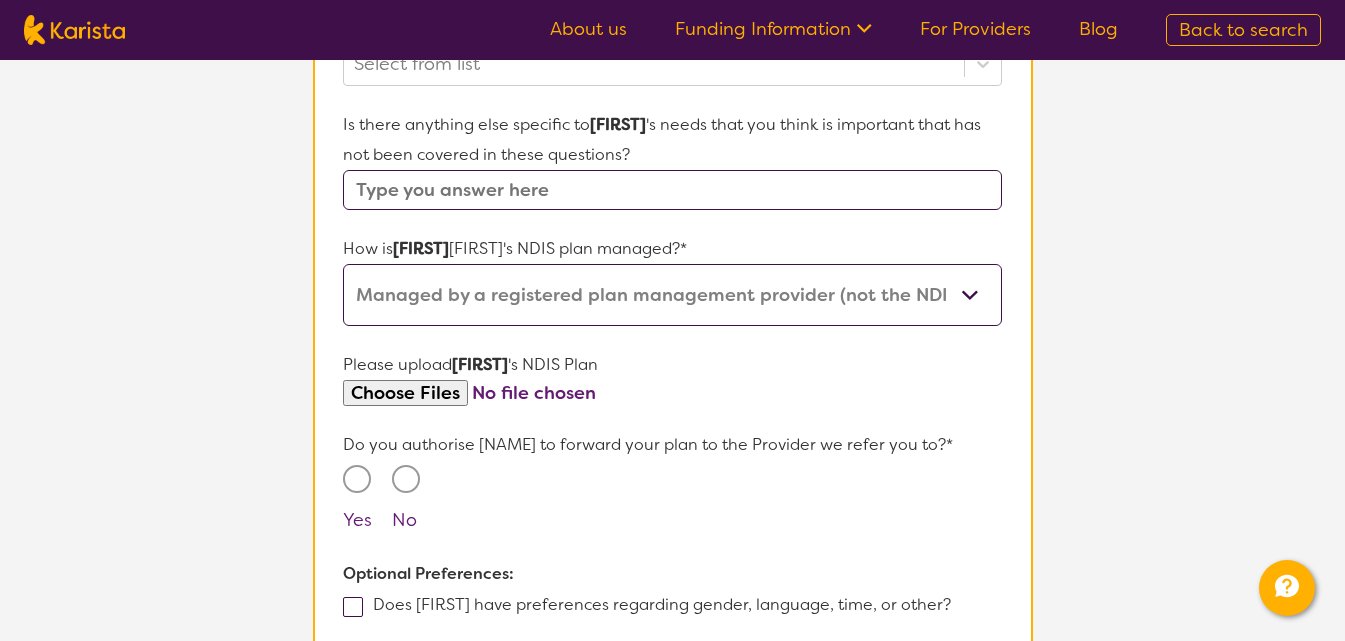 scroll, scrollTop: 808, scrollLeft: 0, axis: vertical 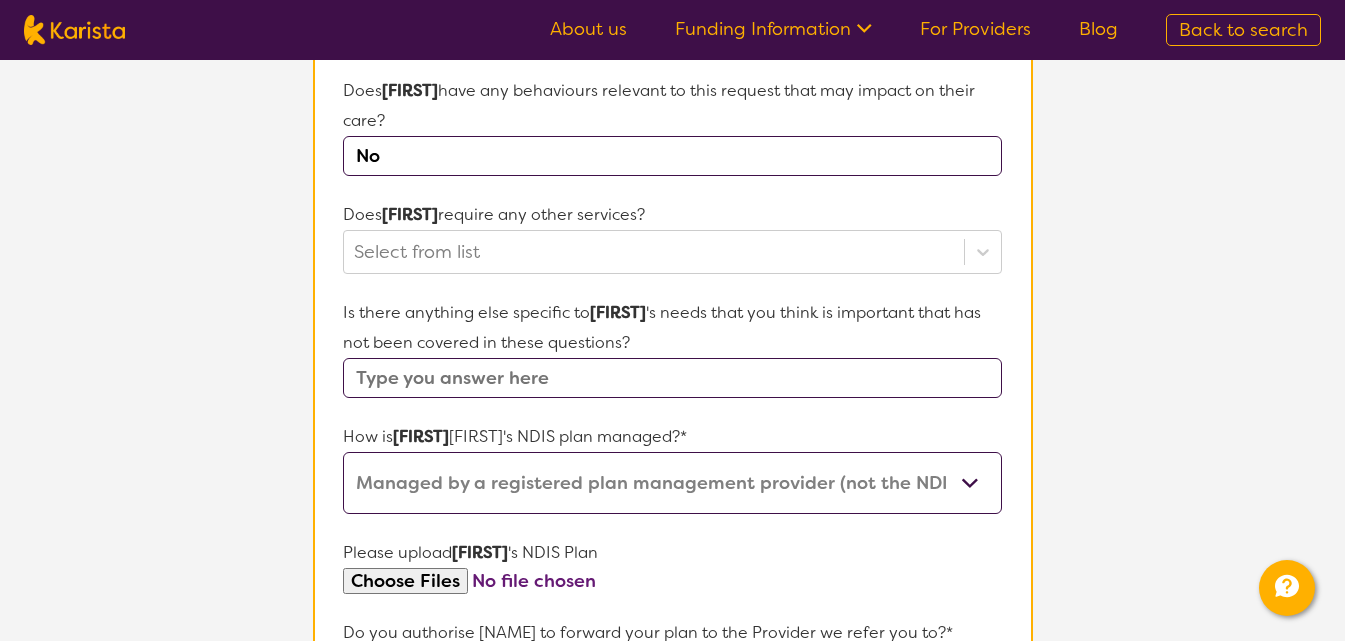 click at bounding box center [672, 378] 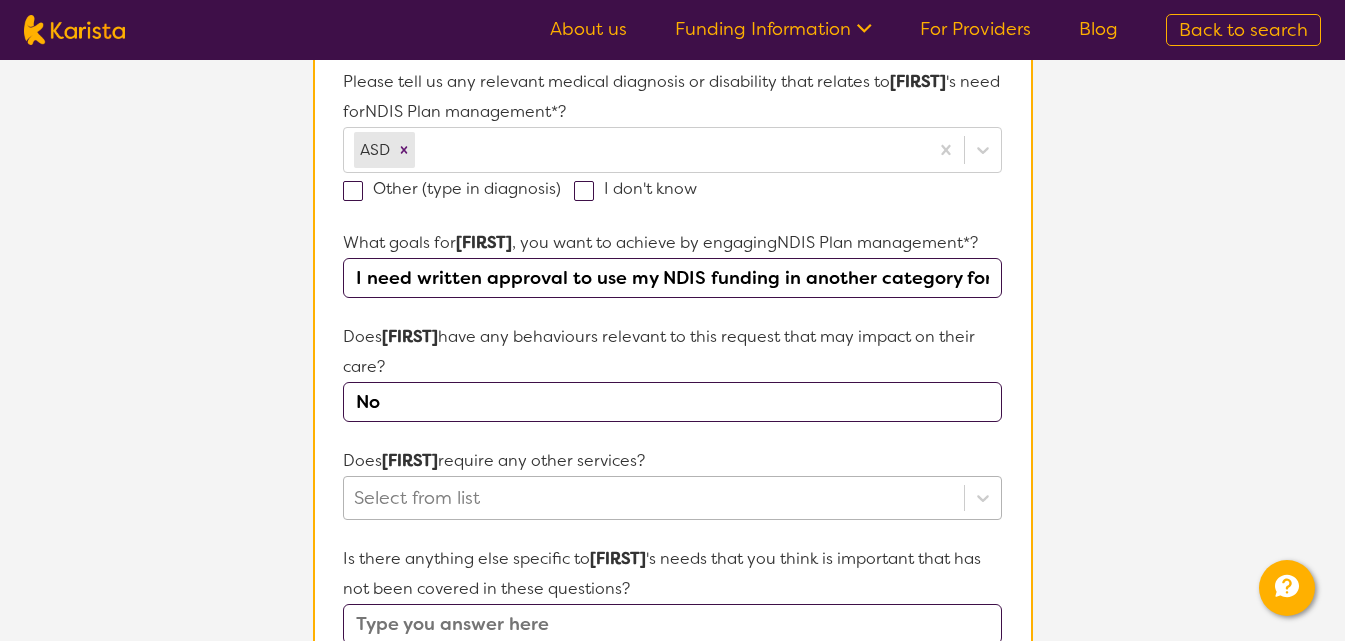 scroll, scrollTop: 508, scrollLeft: 0, axis: vertical 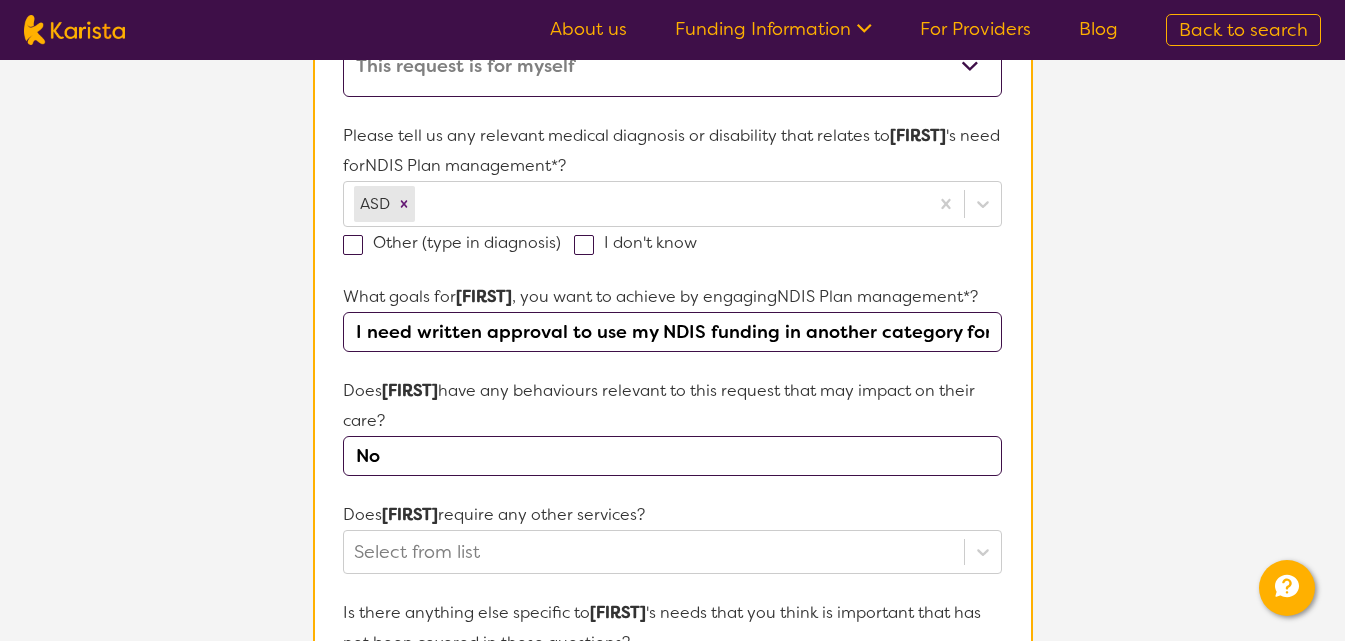 click on "I need written approval to use my NDIS funding in another category for my Psychologist. (As I have run out of funding in one of the other categories)" at bounding box center [672, 332] 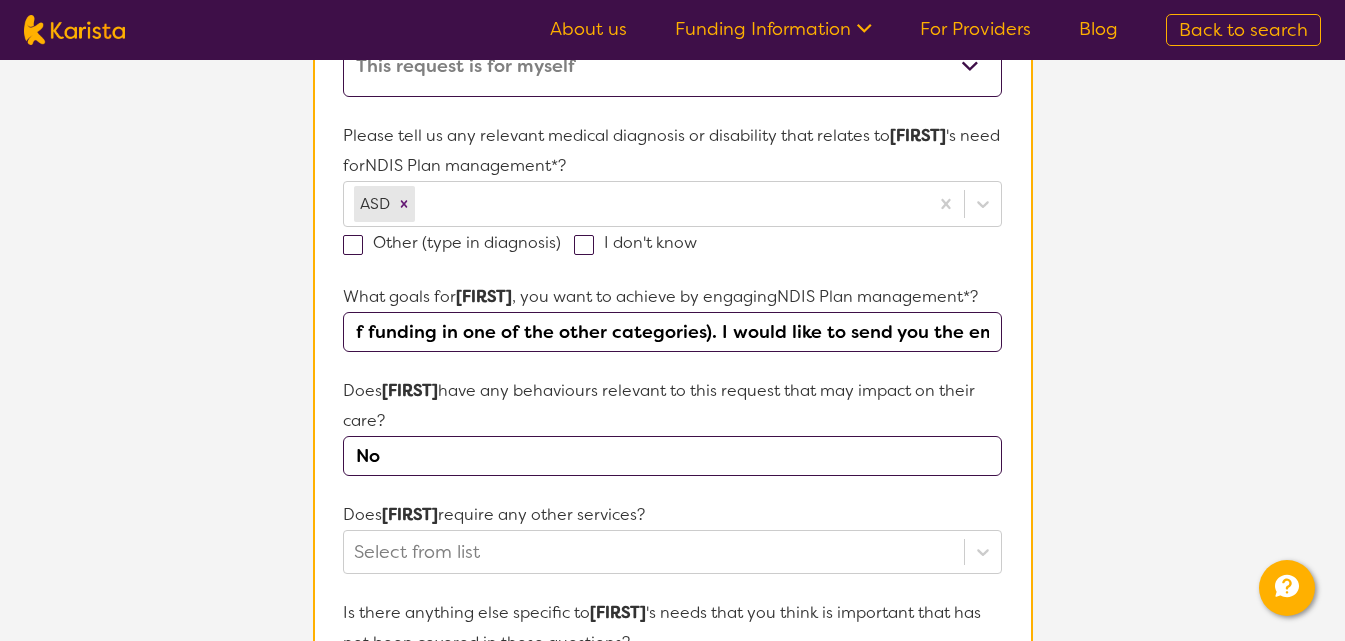 scroll, scrollTop: 0, scrollLeft: 0, axis: both 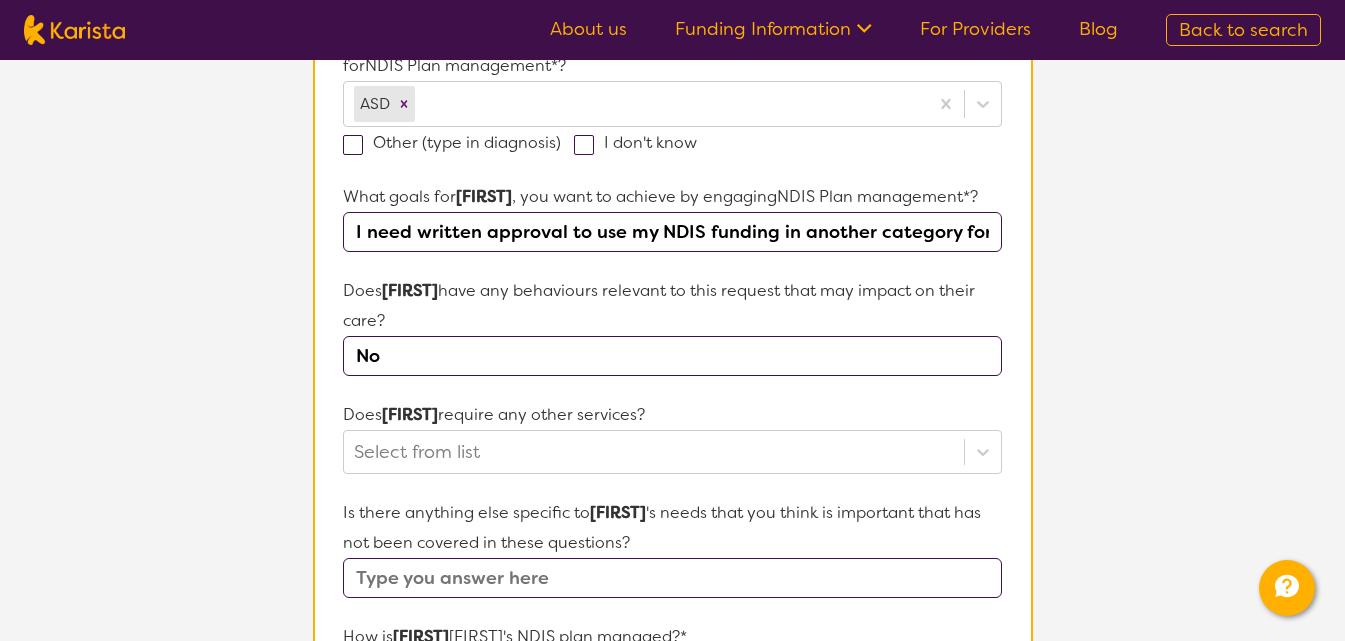 click on "I need written approval to use my NDIS funding in another category for my Psychologist. (As I have run out of funding in one of the other categories). I would like to send you the email" at bounding box center (672, 232) 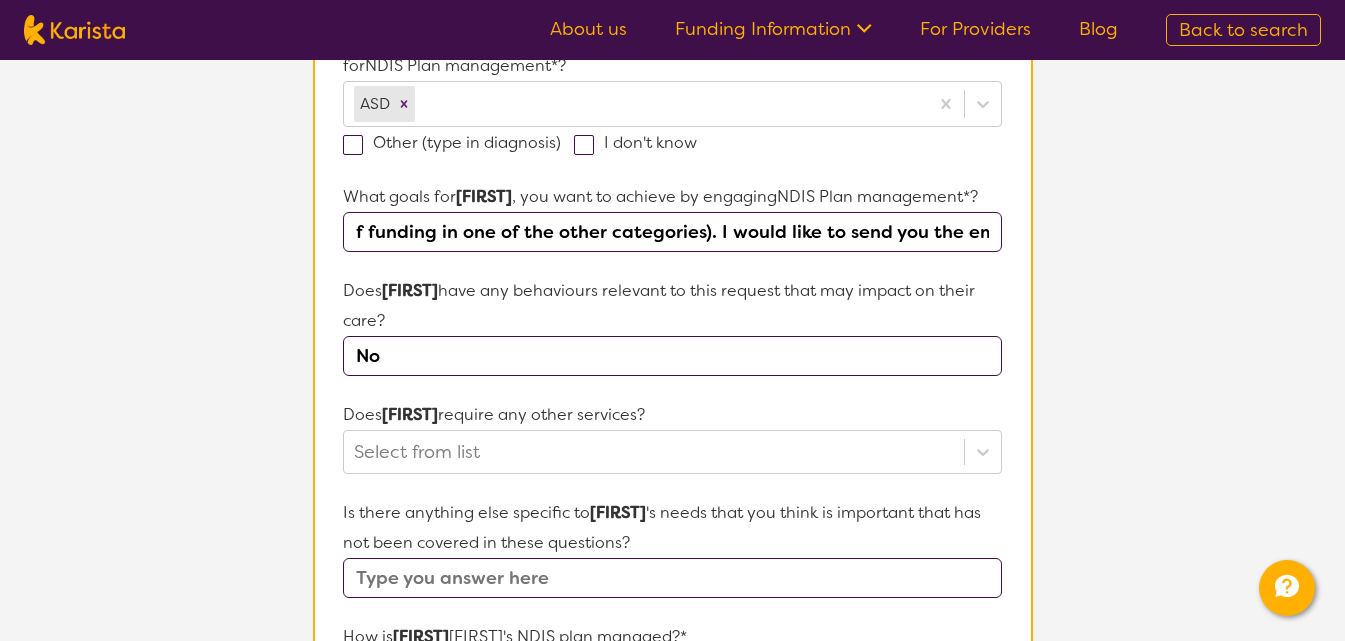 scroll, scrollTop: 0, scrollLeft: 0, axis: both 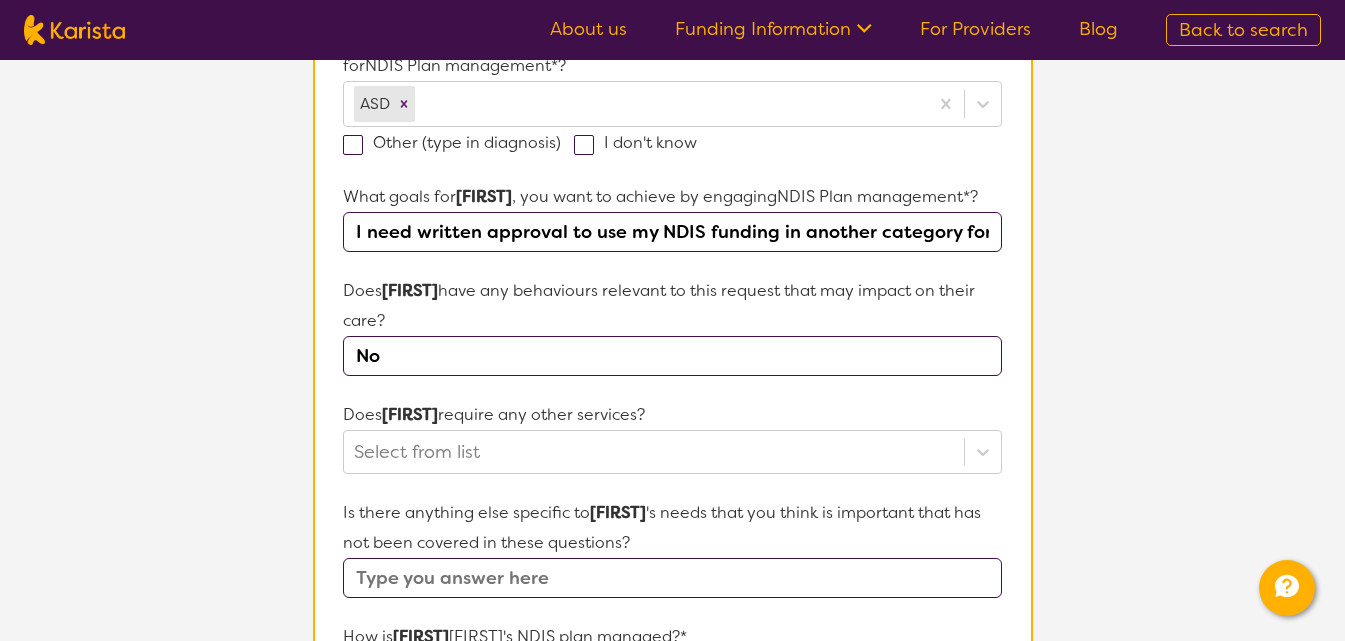 click on "I need written approval to use my NDIS funding in another category for my Psychologist. (As I have run out of funding in one of the other categories). I would like to send you the email" at bounding box center (672, 232) 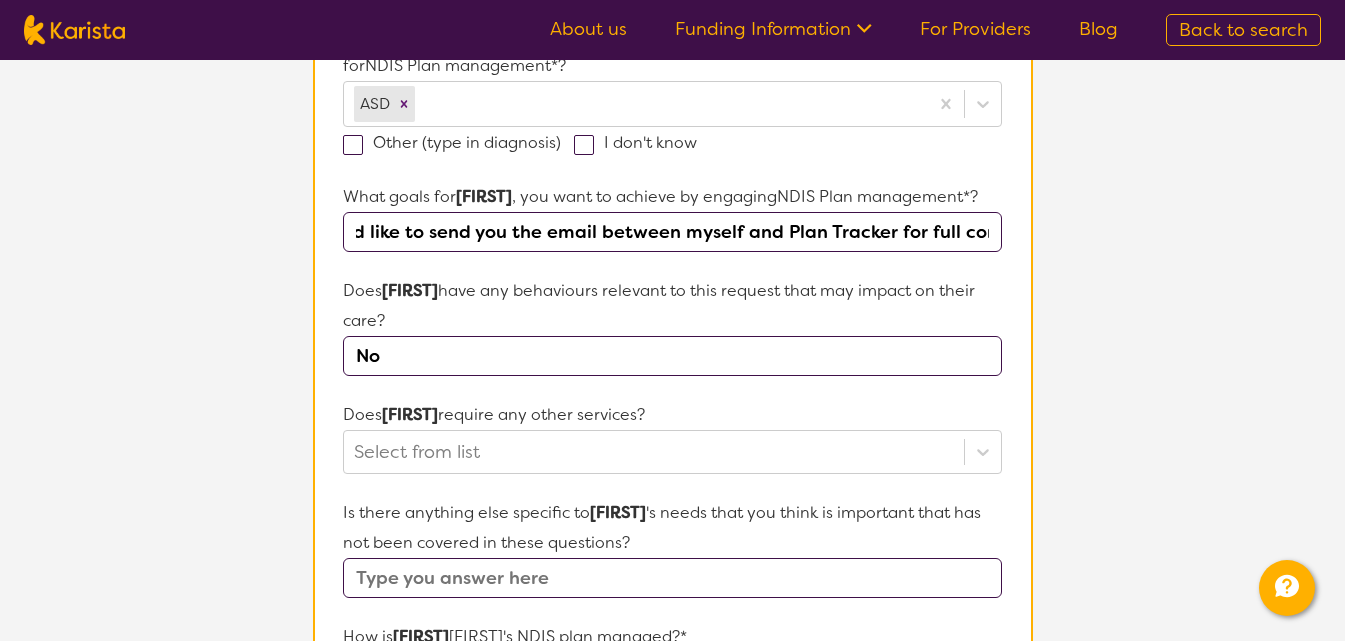scroll, scrollTop: 0, scrollLeft: 1397, axis: horizontal 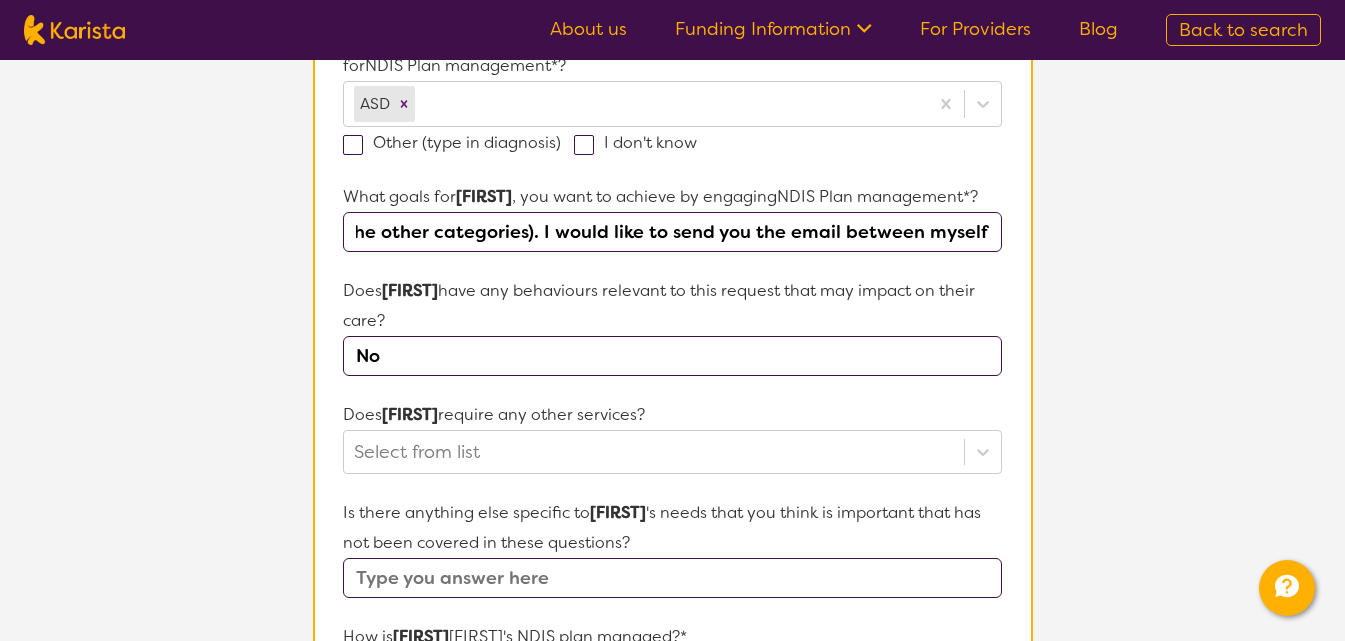drag, startPoint x: 837, startPoint y: 232, endPoint x: 500, endPoint y: 243, distance: 337.17947 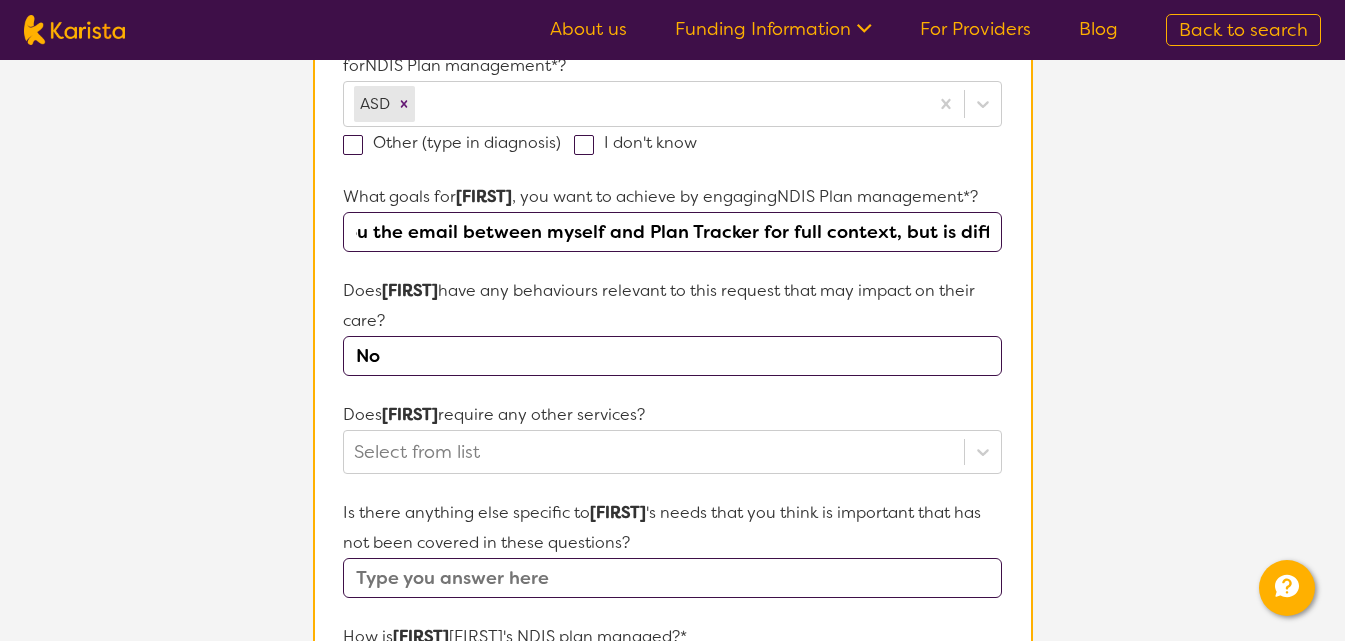 scroll, scrollTop: 0, scrollLeft: 1529, axis: horizontal 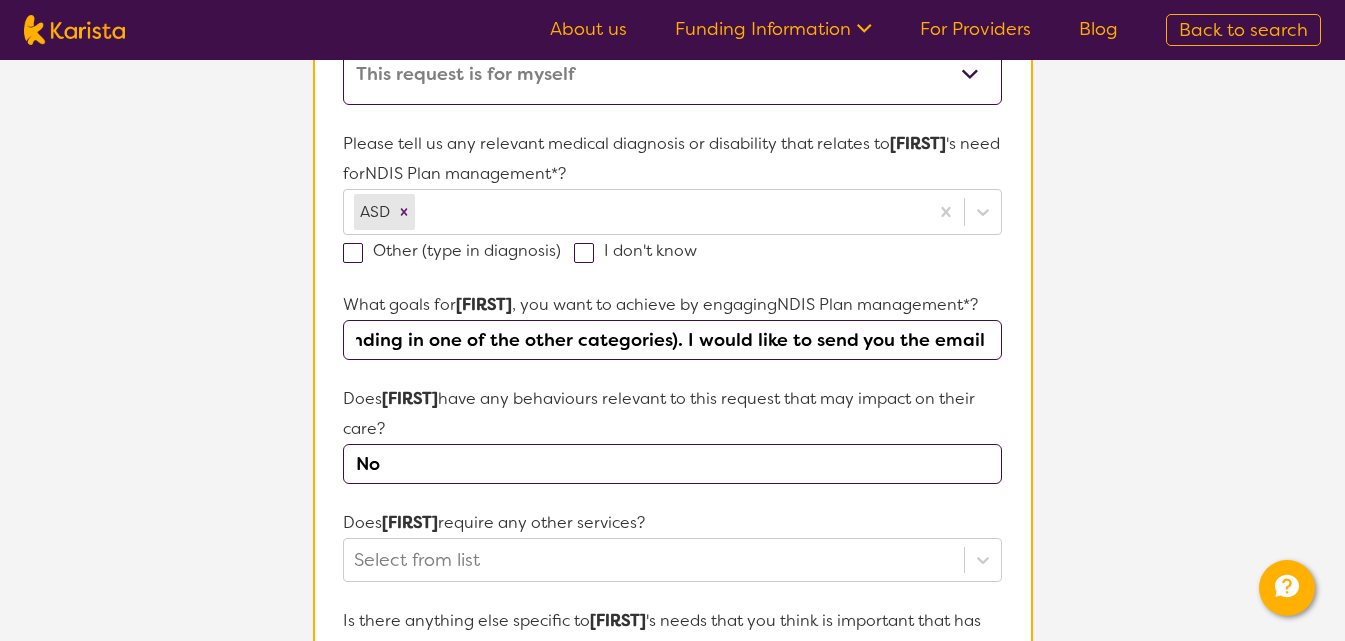 click on "I need written approval to use my NDIS funding in another category for my Psychologist. (As I have run out of funding in one of the other categories). I would like to send you the email between myself and Plan Tracker for full context." at bounding box center [672, 340] 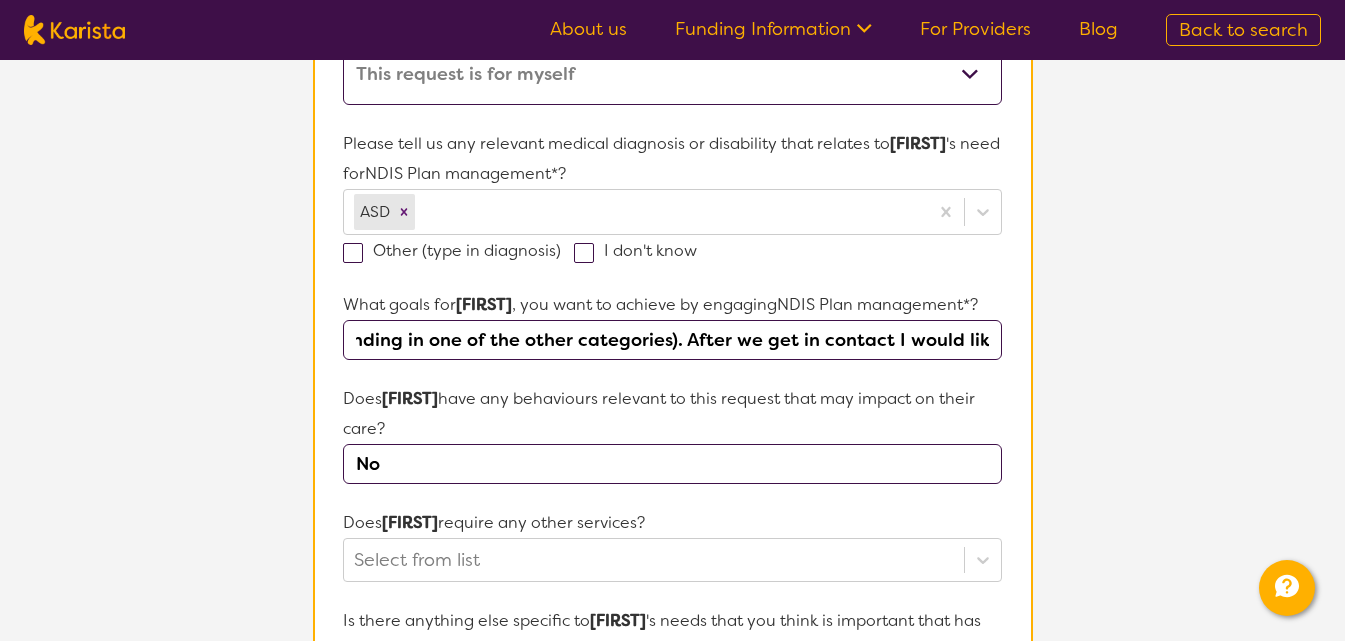 click on "I need written approval to use my NDIS funding in another category for my Psychologist. (As I have run out of funding in one of the other categories). After we get in contact I would like to send you the email between myself and Plan Tracker for full context." at bounding box center (672, 340) 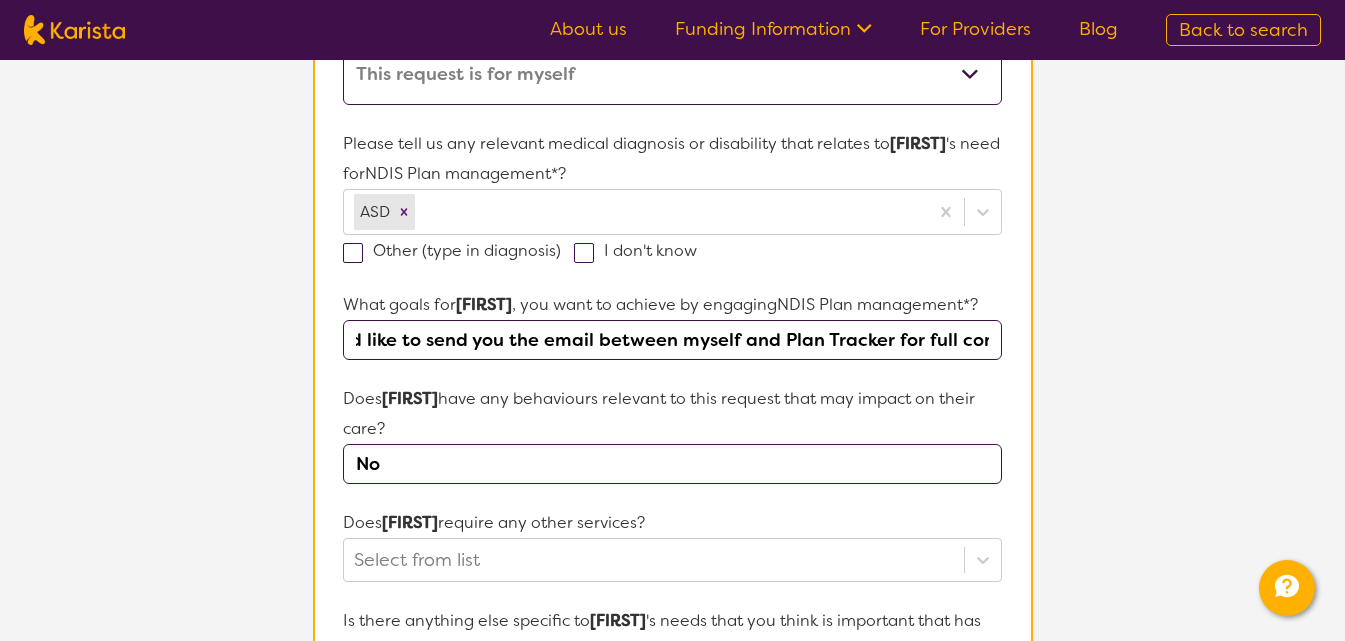 scroll, scrollTop: 0, scrollLeft: 1609, axis: horizontal 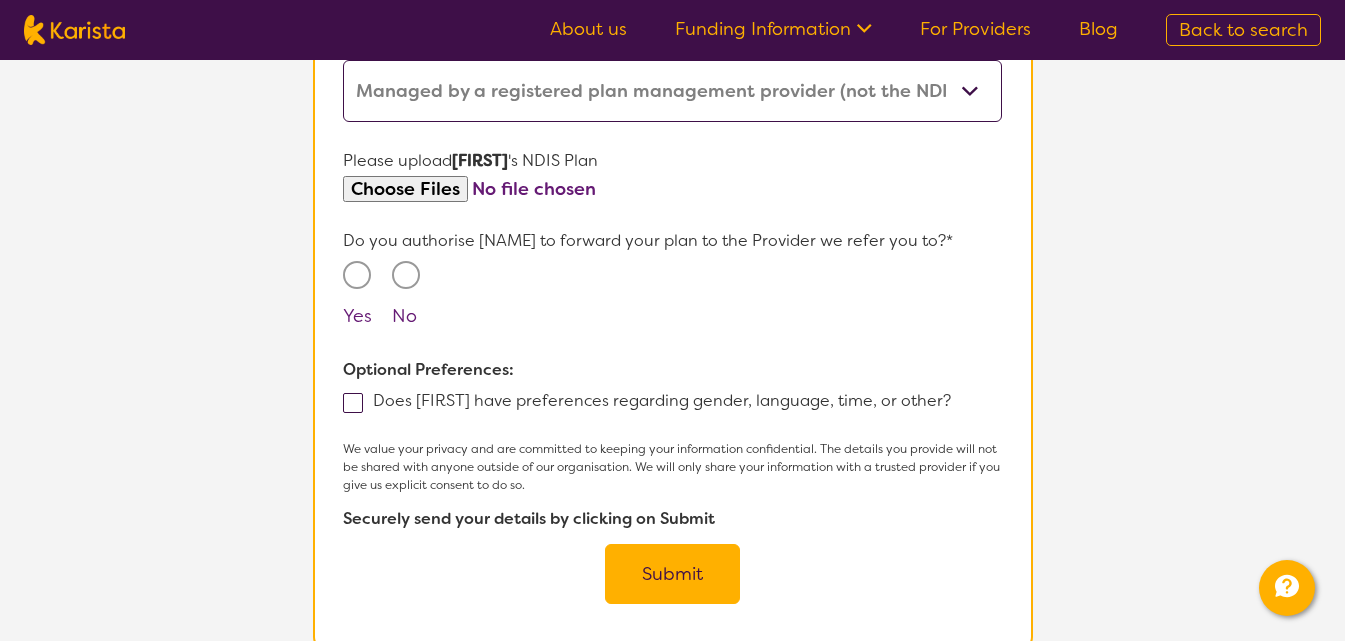 type on "I need written approval to use my NDIS funding in another category for my Psychologist. (As I have run out of funding in one of the other categories). After we get in contact, I would like to send you the email between myself and Plan Tracker for full context." 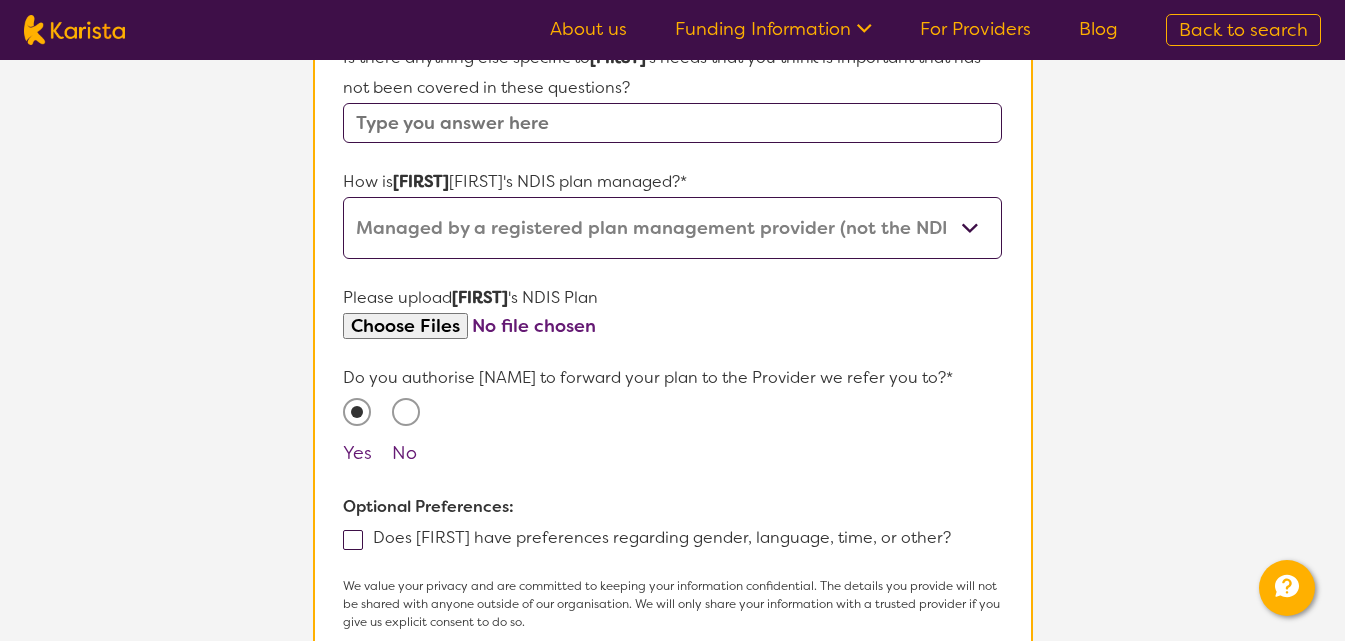 scroll, scrollTop: 900, scrollLeft: 0, axis: vertical 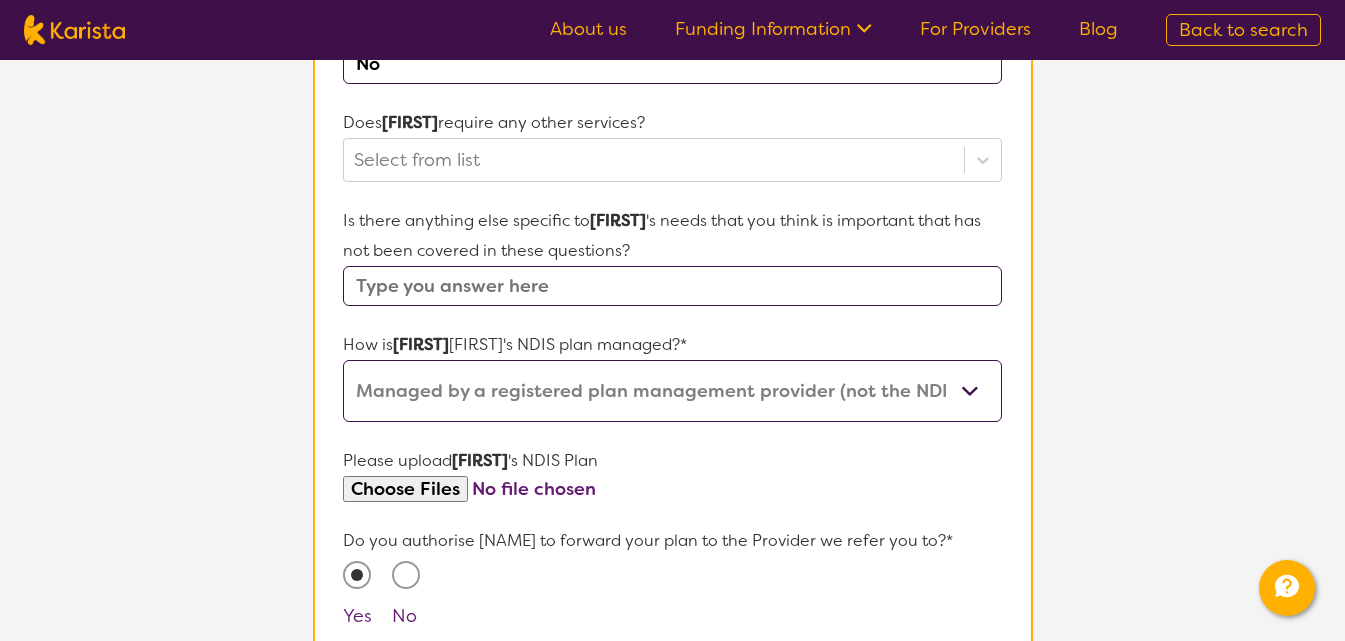 click at bounding box center (672, 286) 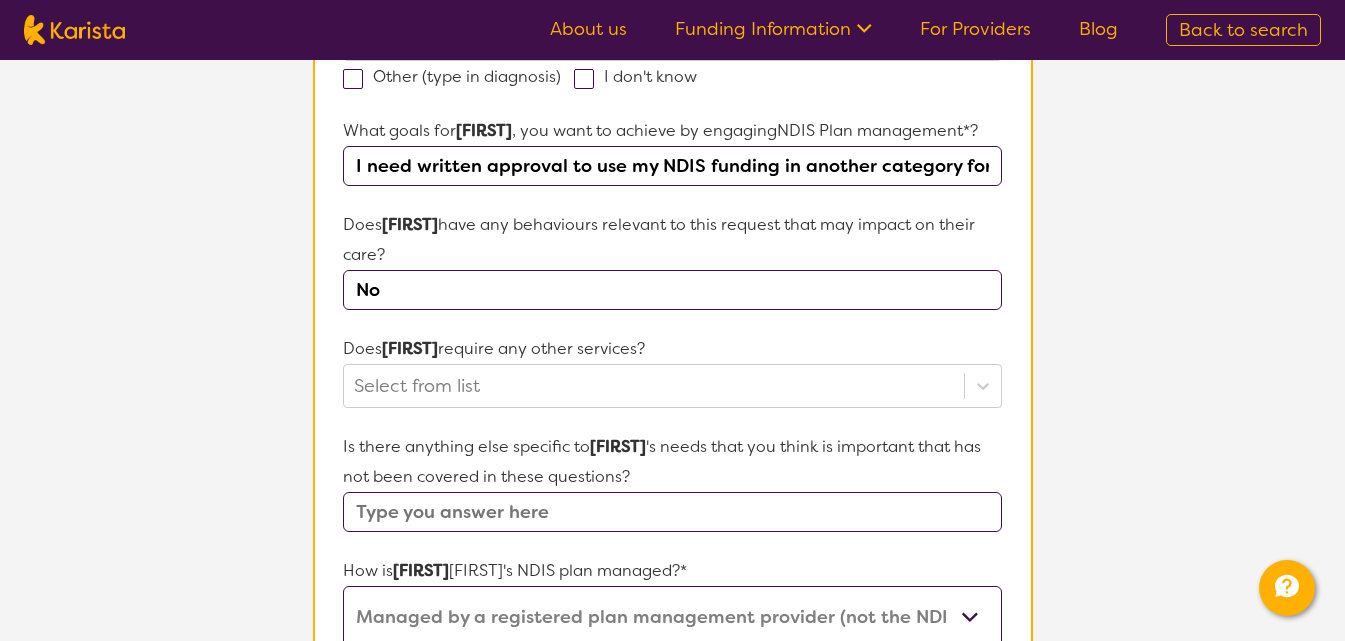 scroll, scrollTop: 600, scrollLeft: 0, axis: vertical 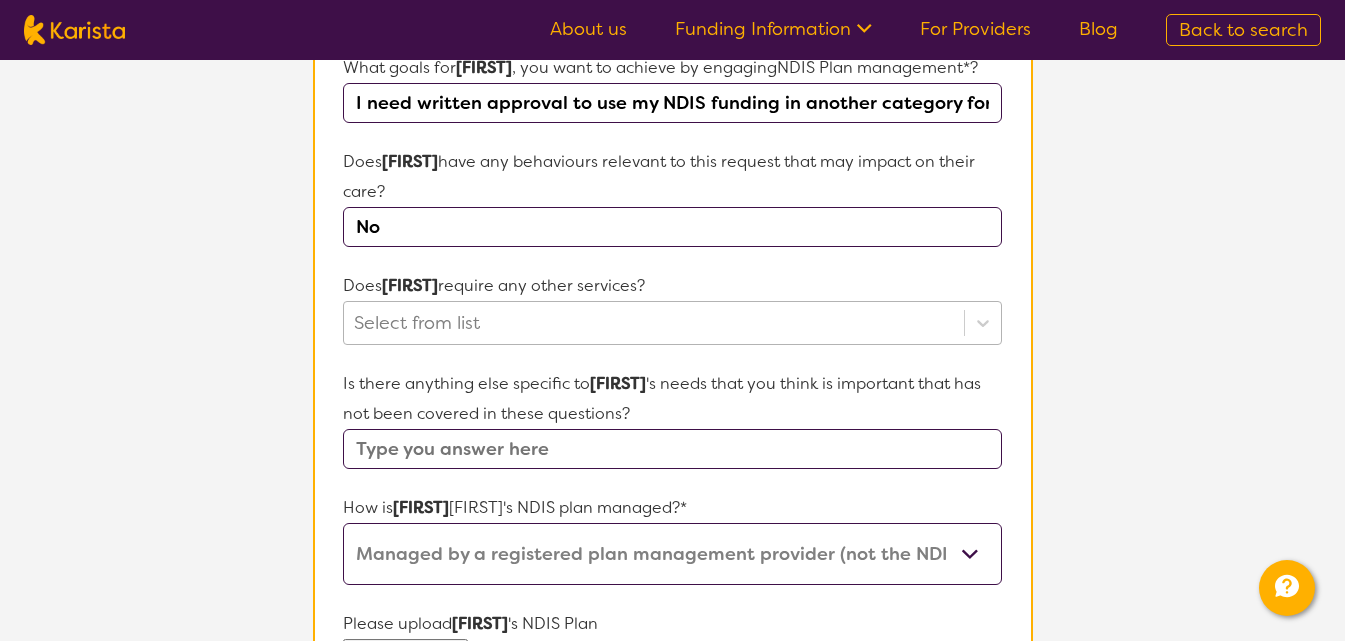 click on "Select from list" at bounding box center [672, 323] 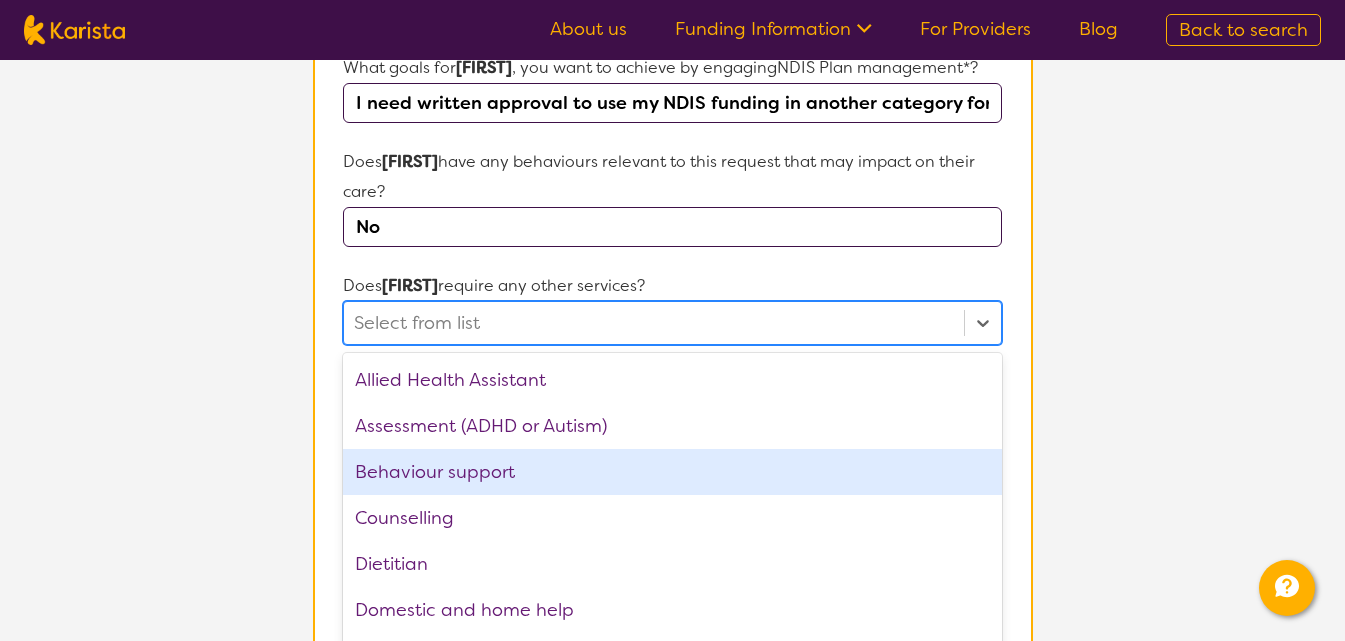 scroll, scrollTop: 757, scrollLeft: 0, axis: vertical 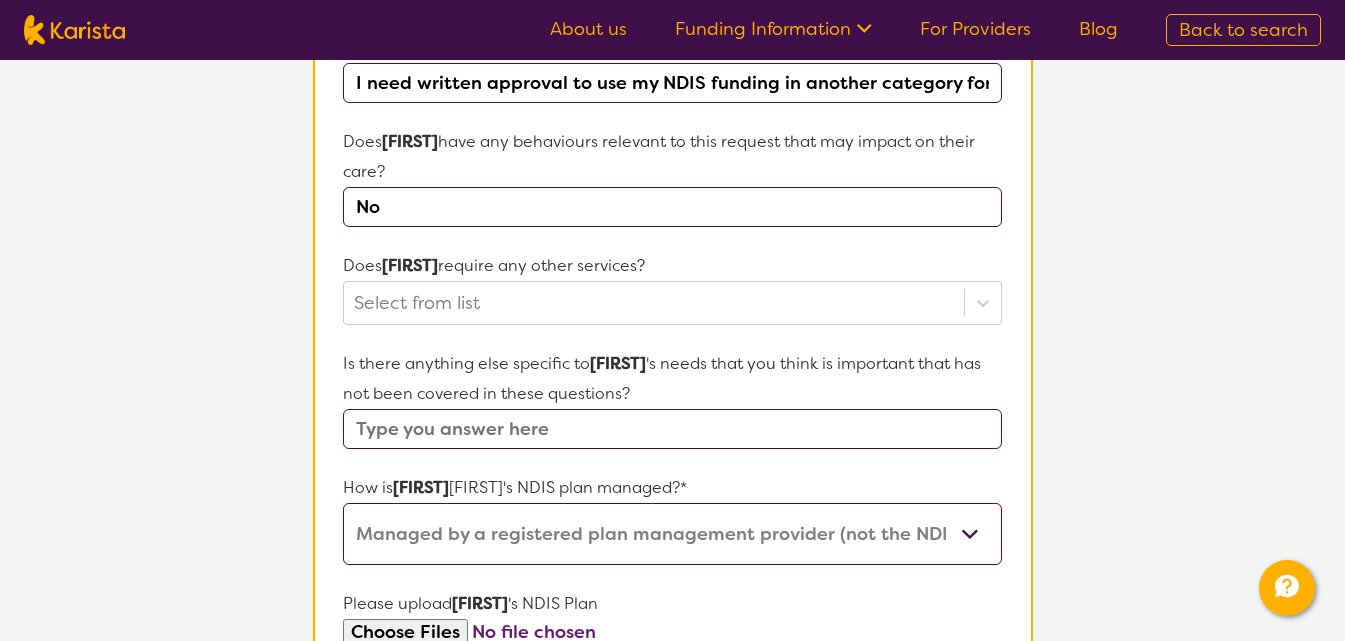 click on "L About You 2 Participant Details 3 Confirmation Participant Details & Service Preferences Name of participant First Name* [FIRST] Last Name [LAST] What age is [FIRST] * ? 28 What is your relationship to [FIRST] *? This request is for myself I am their parent I am their child I am their spouse/partner I am their carer I am their Support Coordinator I am their Local Area Coordinator I am their Child Safety Officer I am their Aged Care Case Worker Other Please tell us any relevant medical diagnosis or disability that relates to [FIRST]'s need for NDIS Plan management *? ASD Other (type in diagnosis) I don't know What goals for [FIRST], you want to achieve by engaging NDIS Plan management *? I need written approval to use my NDIS funding in another category for my Psychologist. (As I have run out of funding in one of the other categories). After we get in contact, I would like to send you the email between myself and Plan Tracker for full context. Does [FIRST] No Does [FIRST] Select from list [FIRST]" at bounding box center [672, 234] 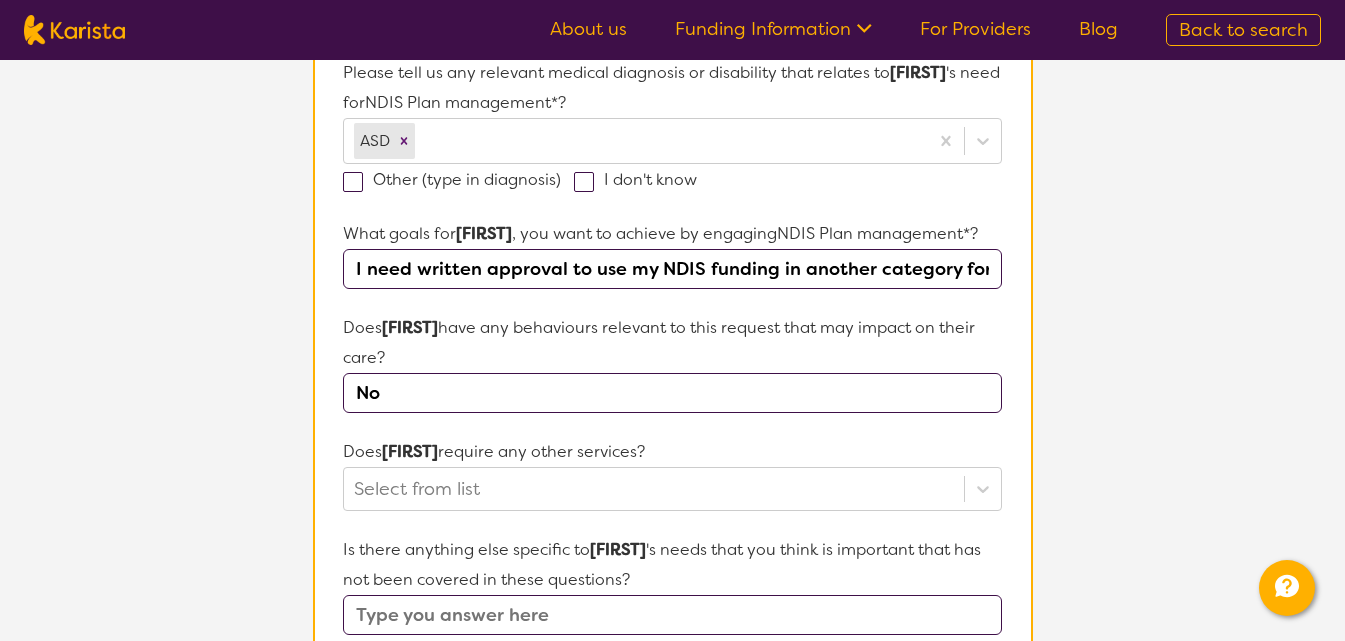 scroll, scrollTop: 557, scrollLeft: 0, axis: vertical 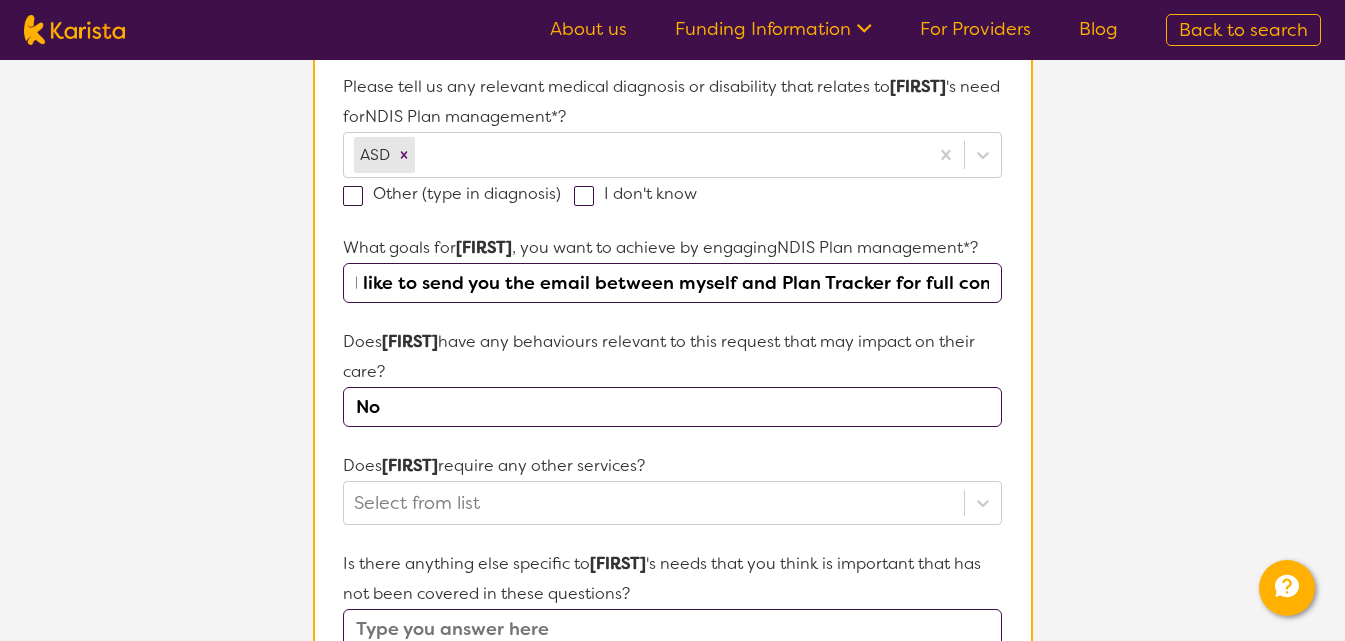 drag, startPoint x: 410, startPoint y: 286, endPoint x: 1029, endPoint y: 271, distance: 619.1817 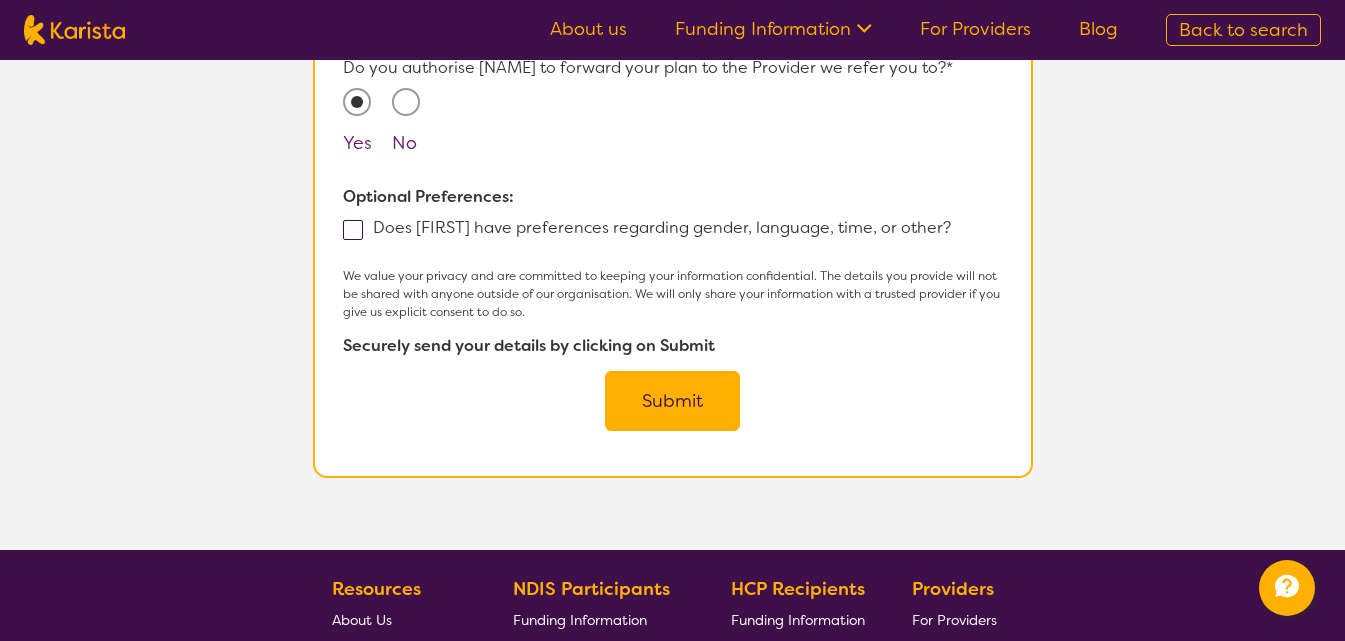 scroll, scrollTop: 1457, scrollLeft: 0, axis: vertical 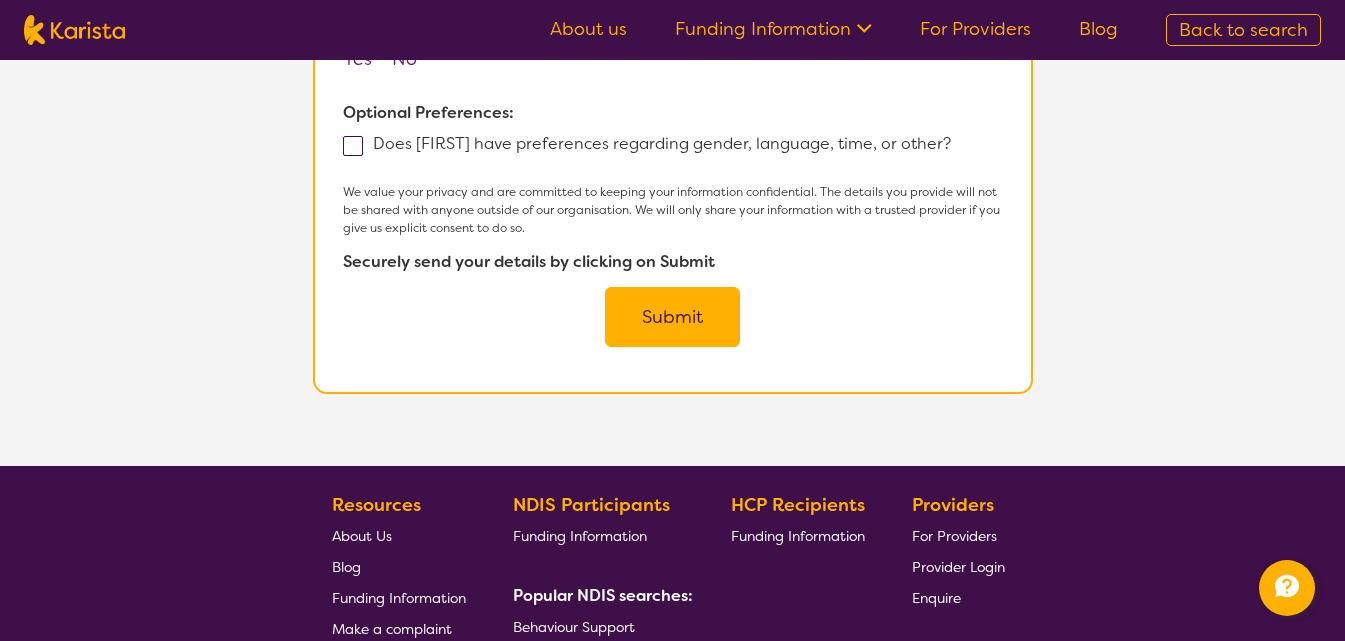 click on "Submit" at bounding box center [672, 317] 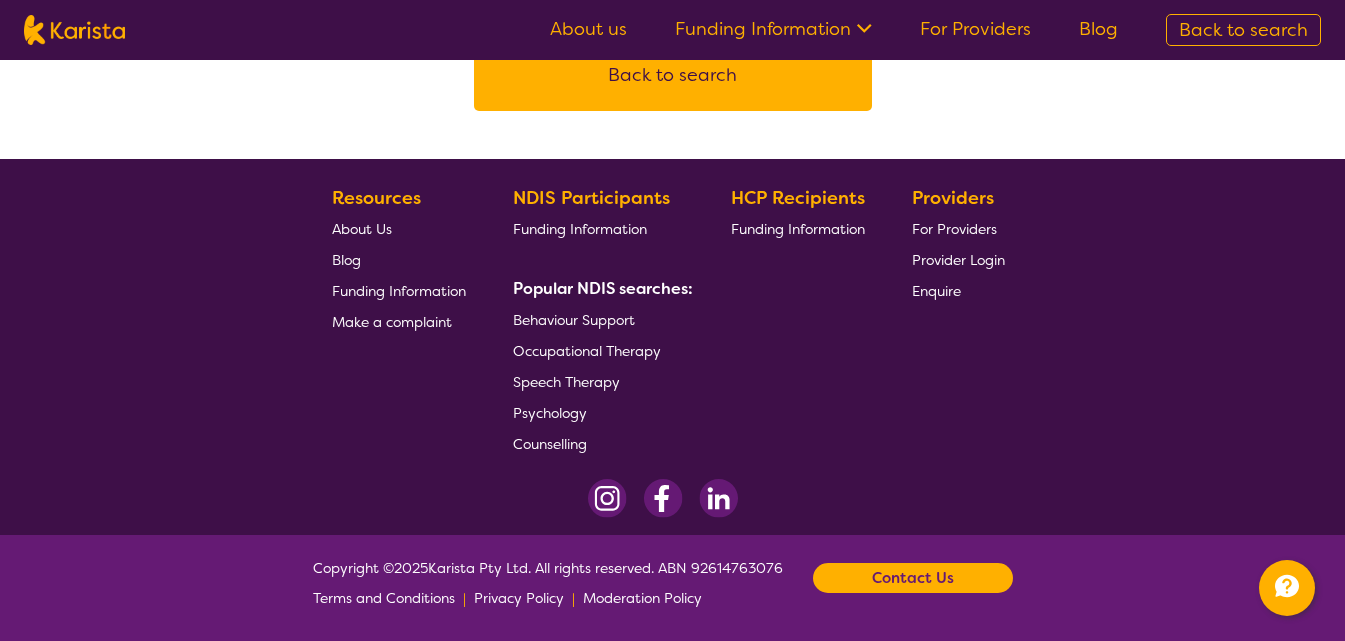 scroll, scrollTop: 0, scrollLeft: 0, axis: both 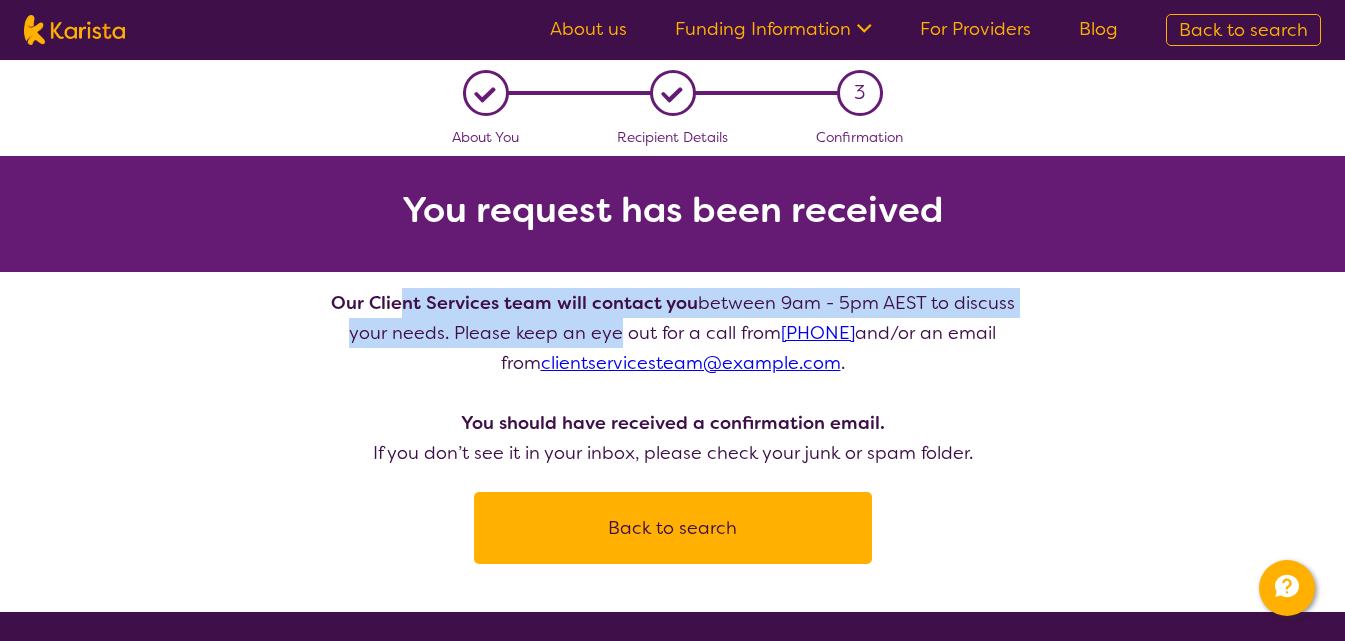 drag, startPoint x: 392, startPoint y: 294, endPoint x: 557, endPoint y: 327, distance: 168.26764 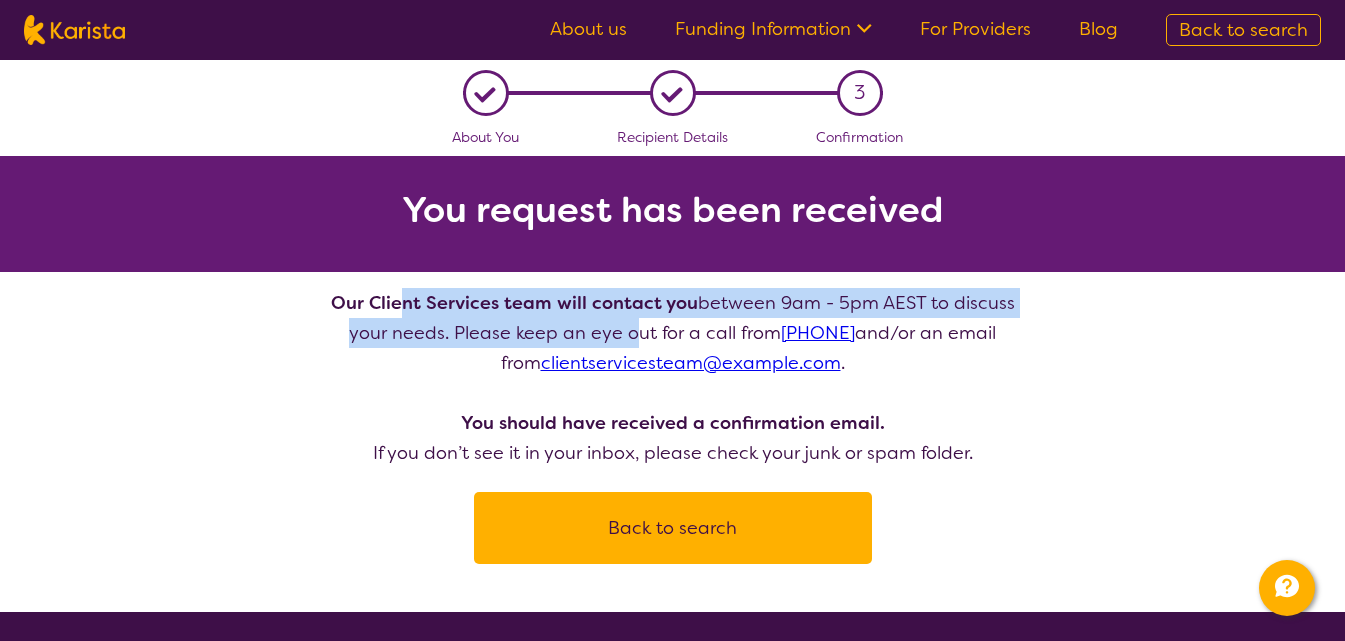 click on "Our Client Services team will contact you  between 9am - 5pm AEST to discuss your needs. Please keep an eye out for a call from  [PHONE]  and/or an email from  clientservicesteam@karista.com.au . You should have received a confirmation email. If you don’t see it in your inbox, please check your junk or spam folder." at bounding box center (673, 378) 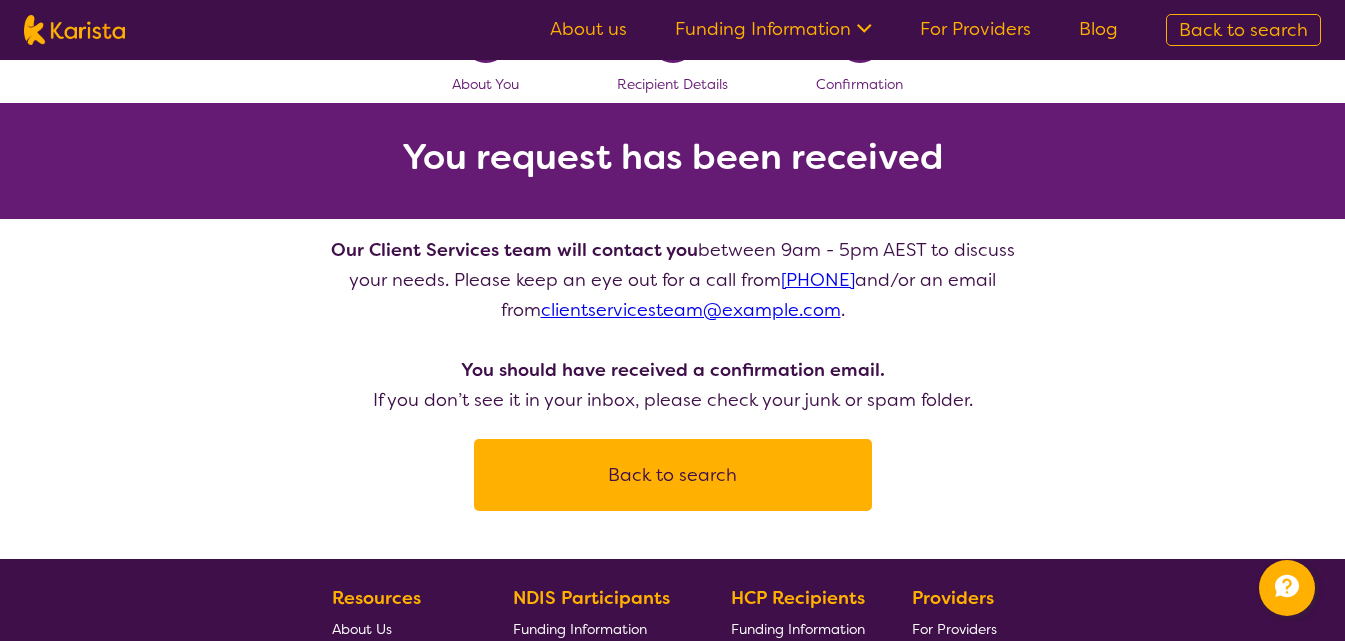 scroll, scrollTop: 100, scrollLeft: 0, axis: vertical 